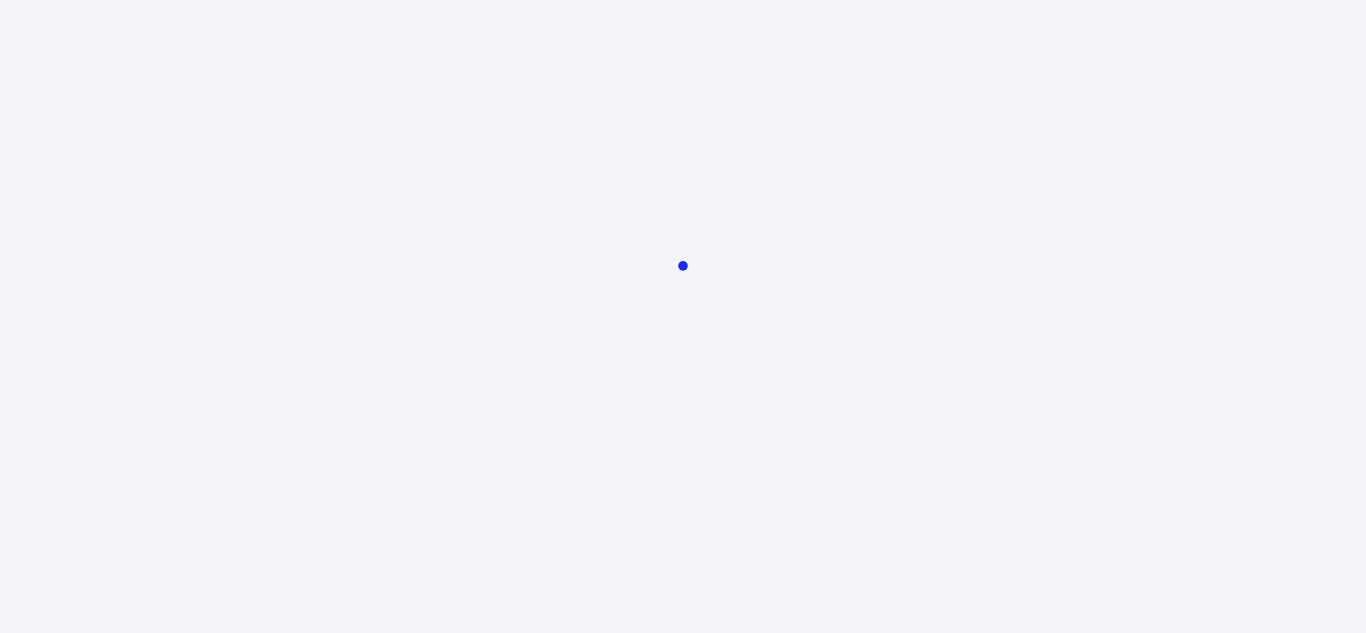 scroll, scrollTop: 0, scrollLeft: 0, axis: both 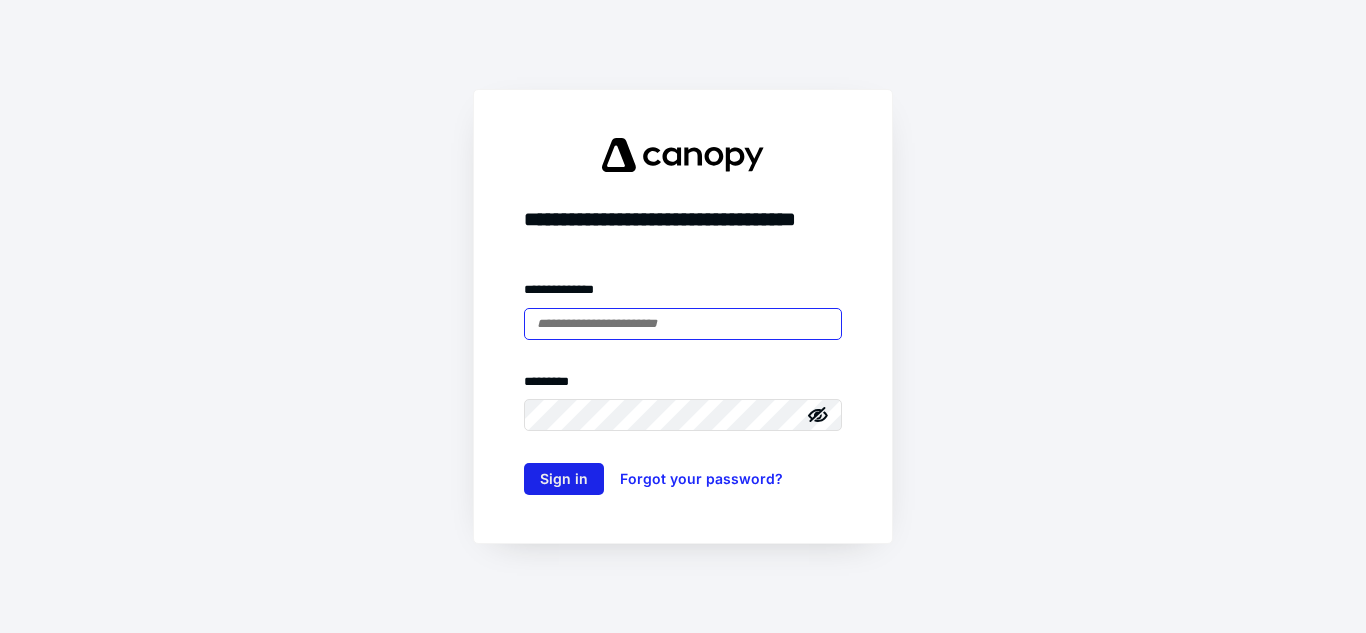 type on "**********" 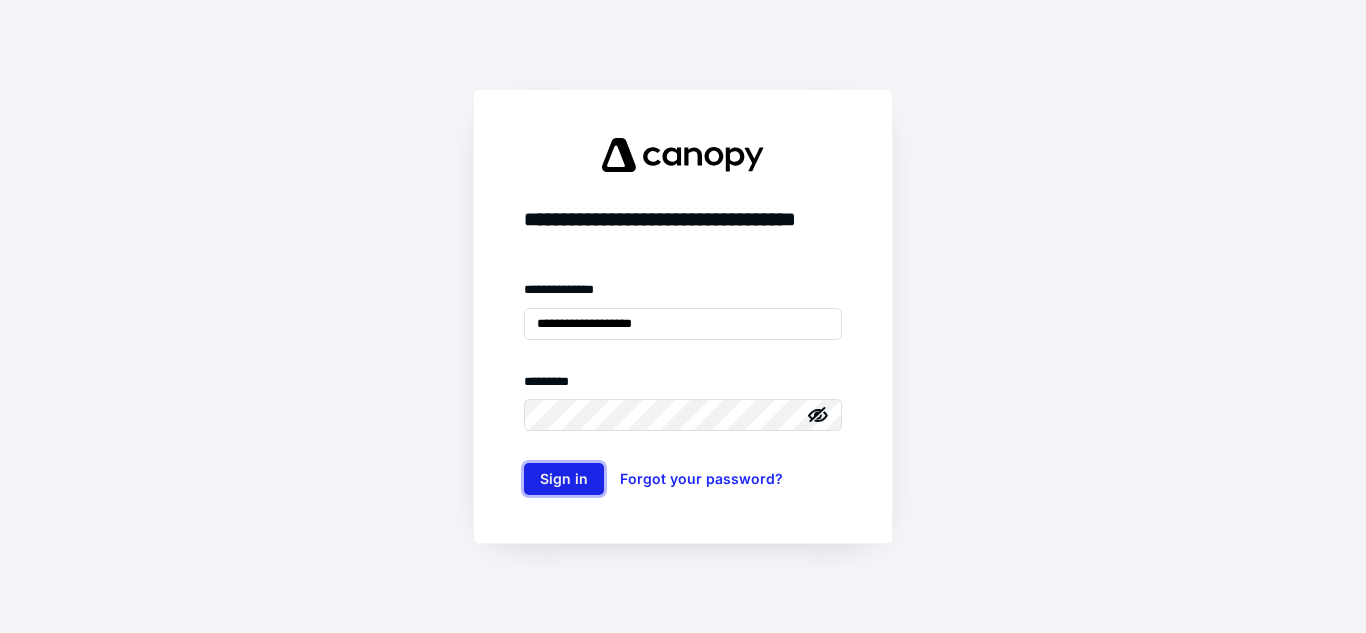 click on "Sign in" at bounding box center [564, 479] 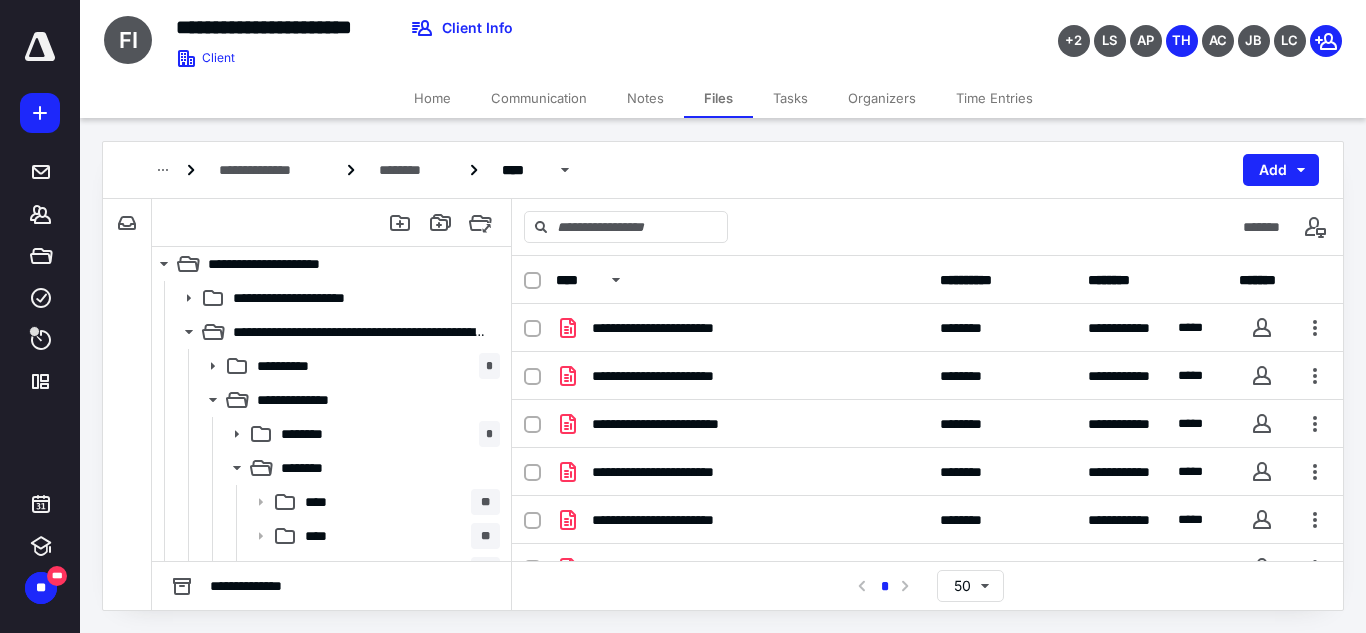 scroll, scrollTop: 0, scrollLeft: 0, axis: both 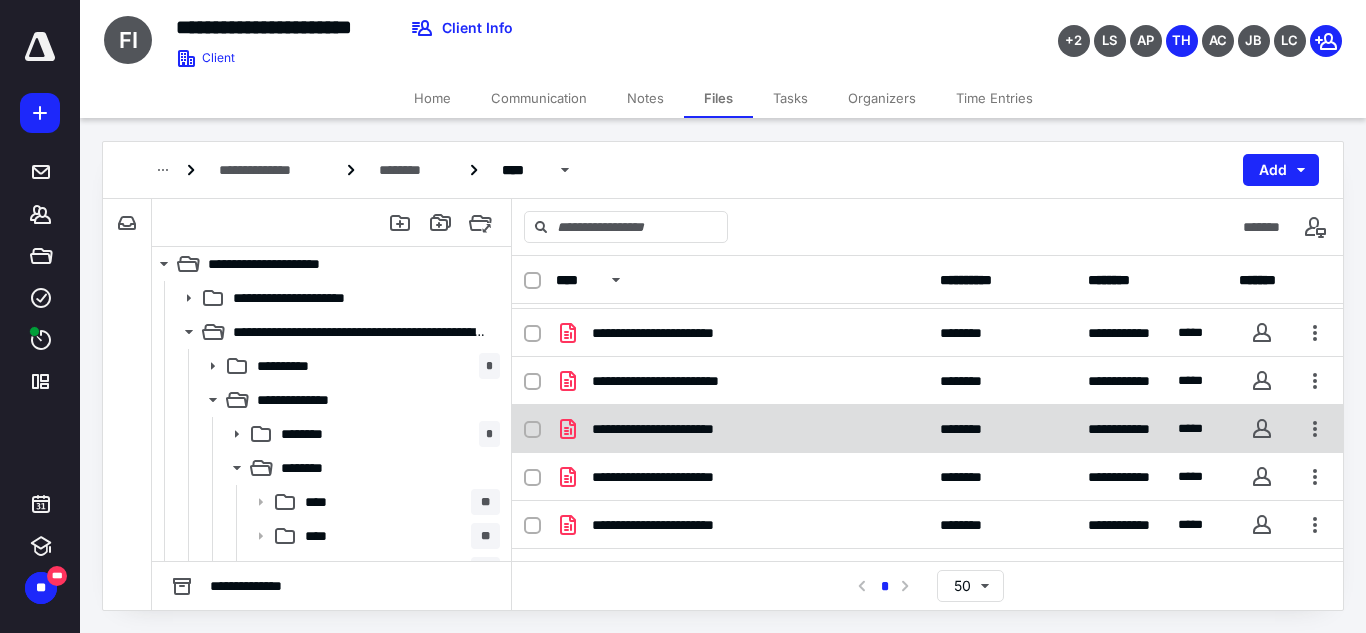 click on "**********" at bounding box center [680, 429] 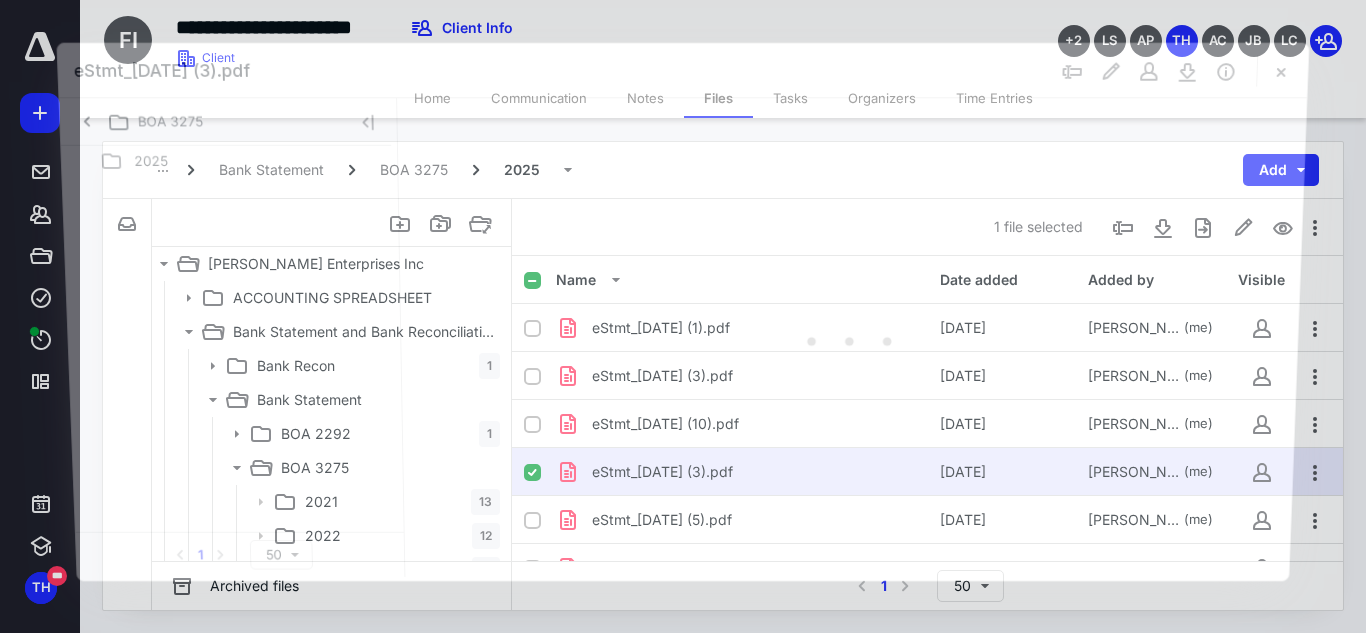 scroll, scrollTop: 43, scrollLeft: 0, axis: vertical 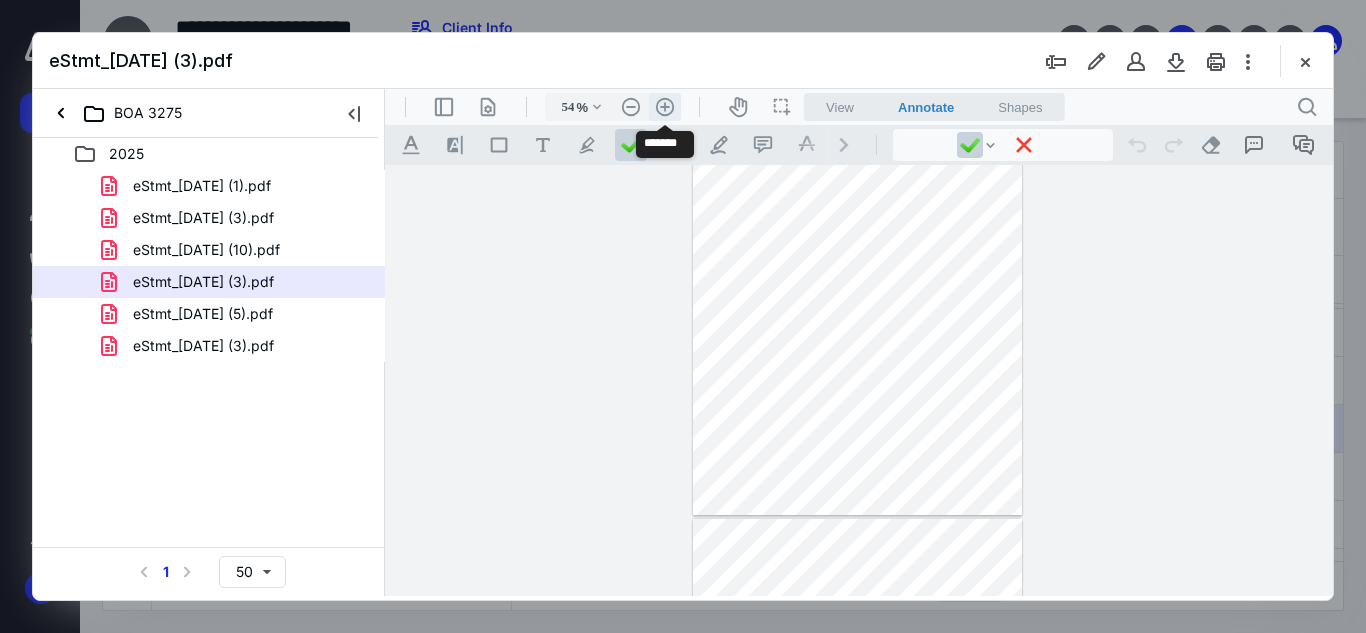 click on ".cls-1{fill:#abb0c4;} icon - header - zoom - in - line" at bounding box center [665, 107] 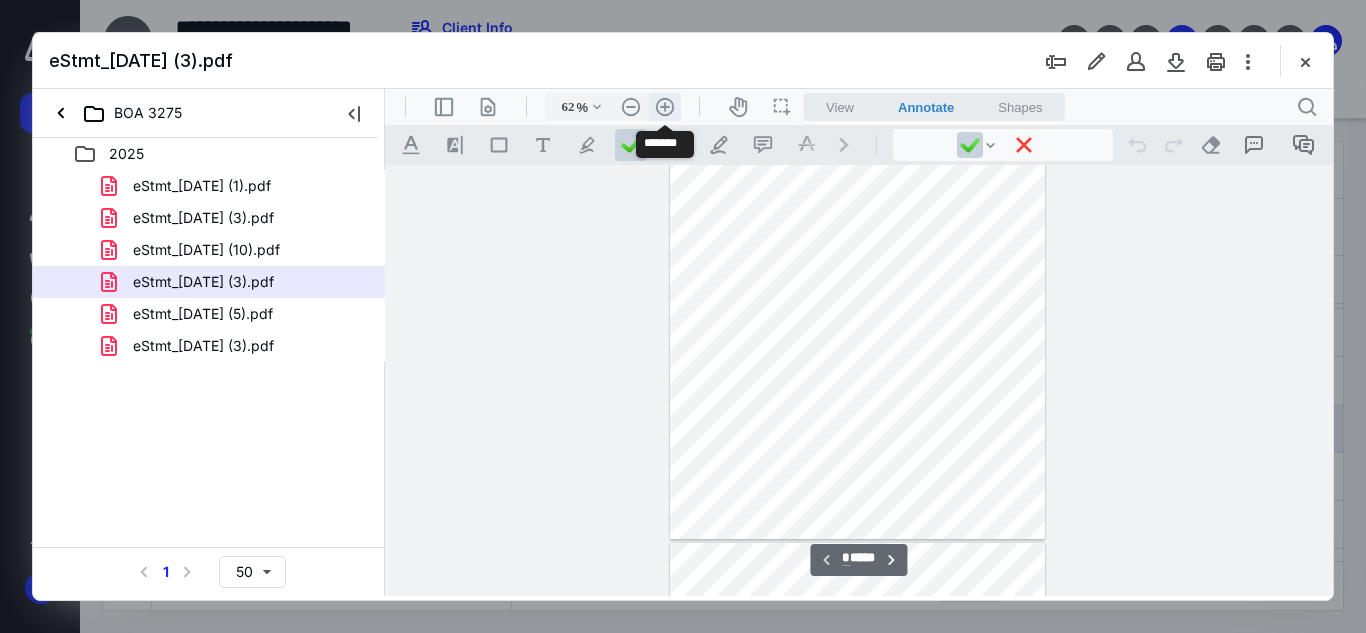 click on ".cls-1{fill:#abb0c4;} icon - header - zoom - in - line" at bounding box center (665, 107) 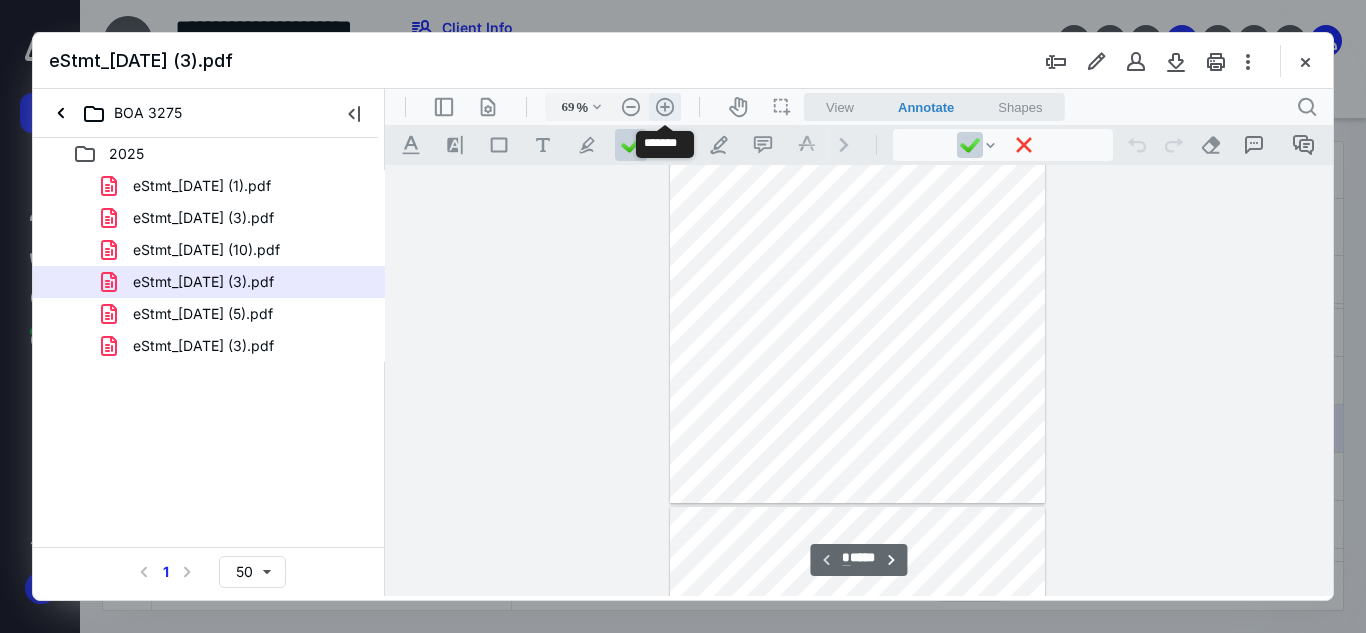 click on ".cls-1{fill:#abb0c4;} icon - header - zoom - in - line" at bounding box center [665, 107] 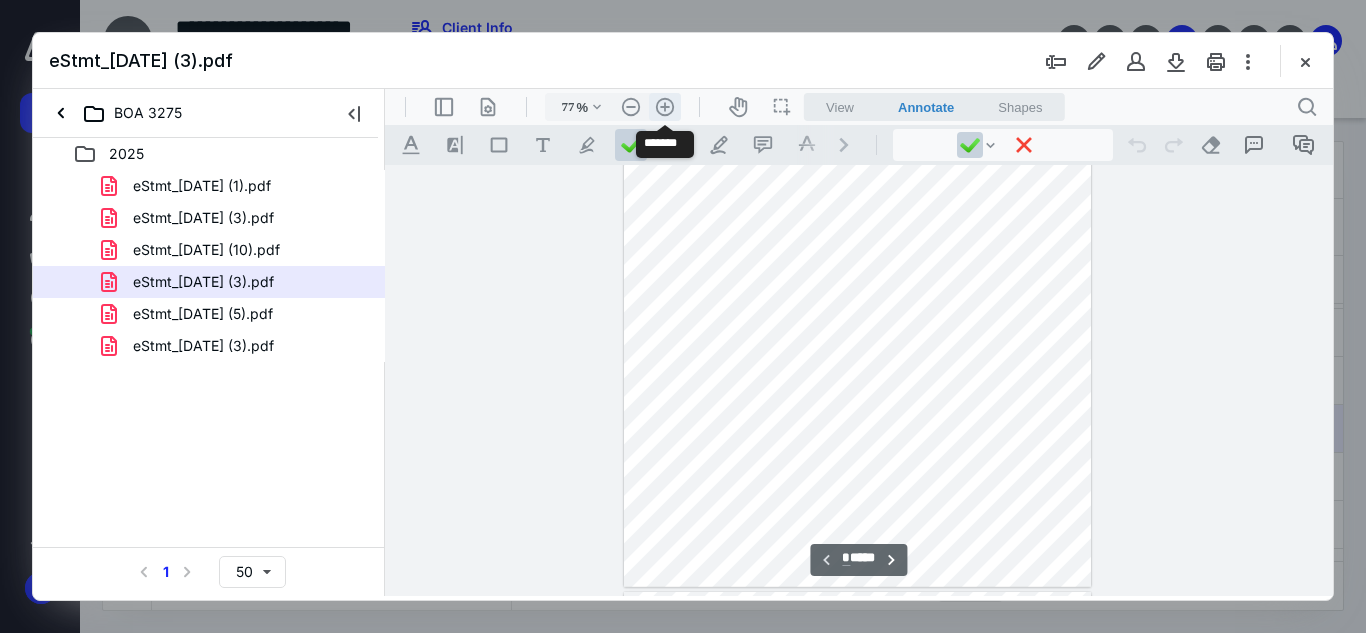 click on ".cls-1{fill:#abb0c4;} icon - header - zoom - in - line" at bounding box center (665, 107) 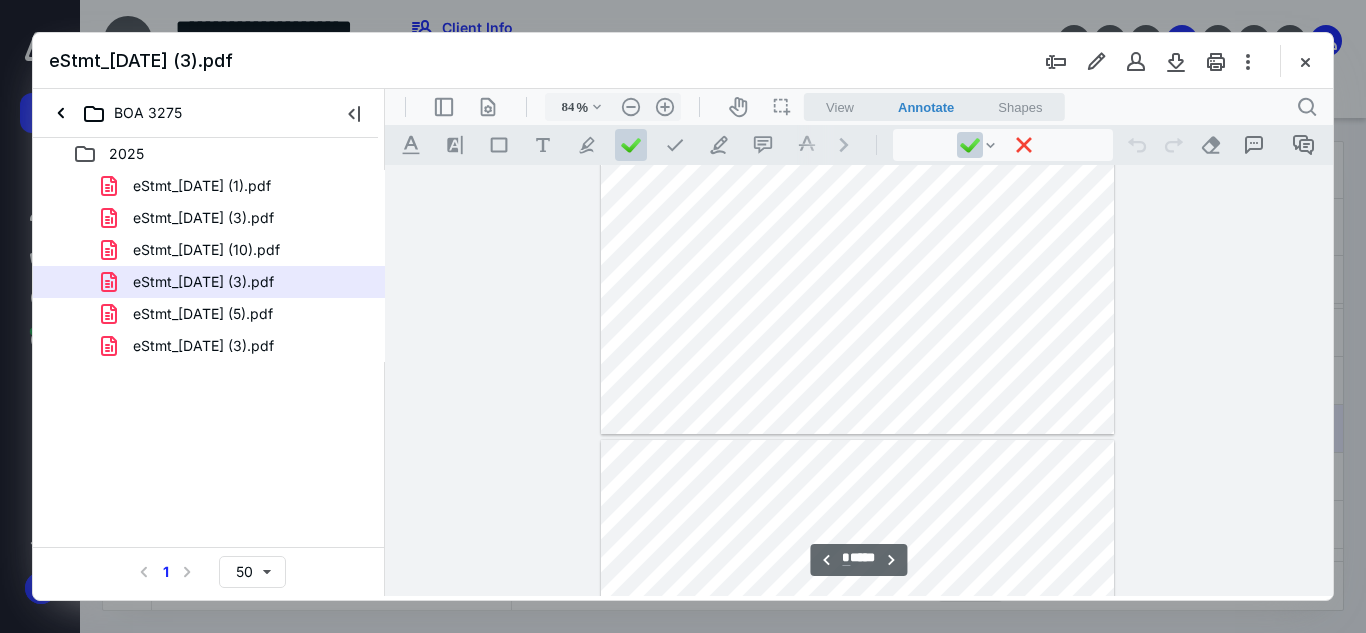 scroll, scrollTop: 522, scrollLeft: 0, axis: vertical 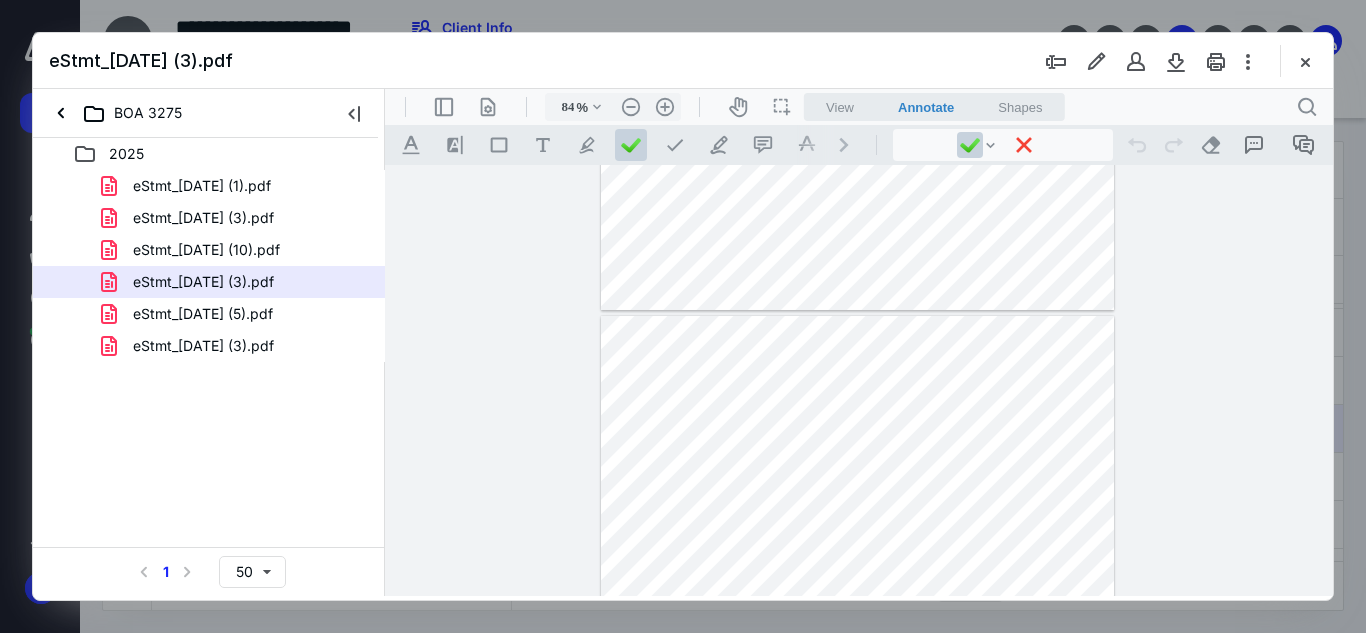 type on "*" 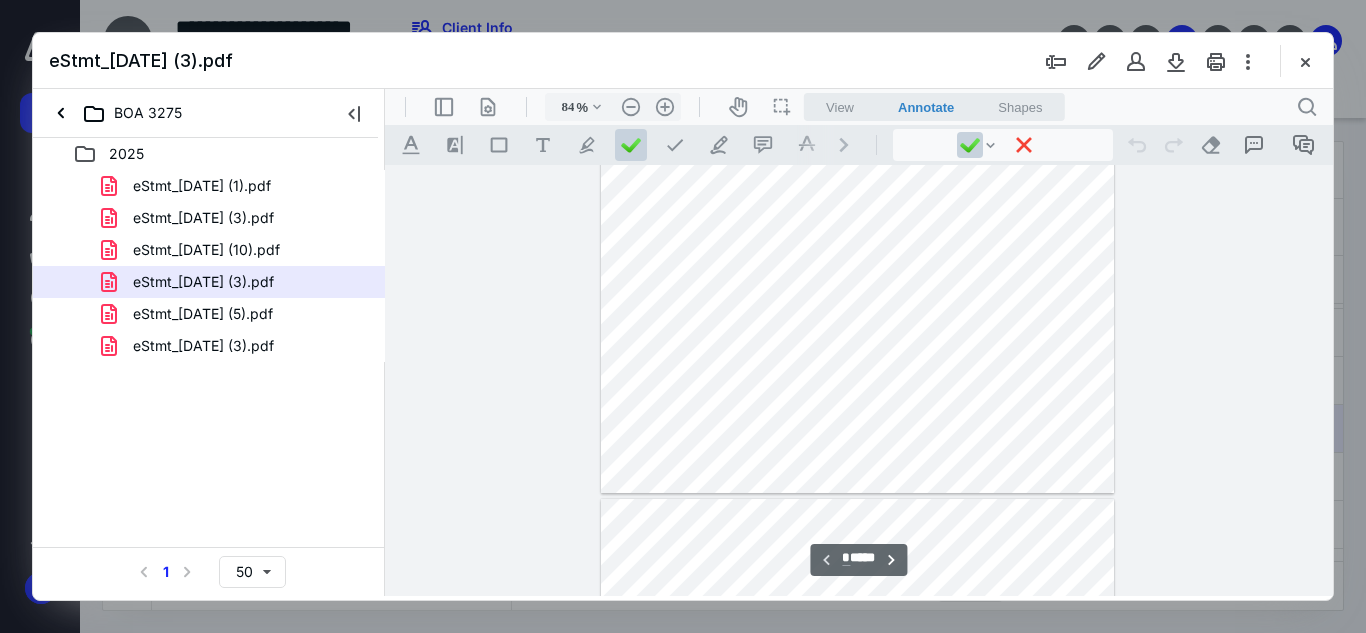 scroll, scrollTop: 222, scrollLeft: 0, axis: vertical 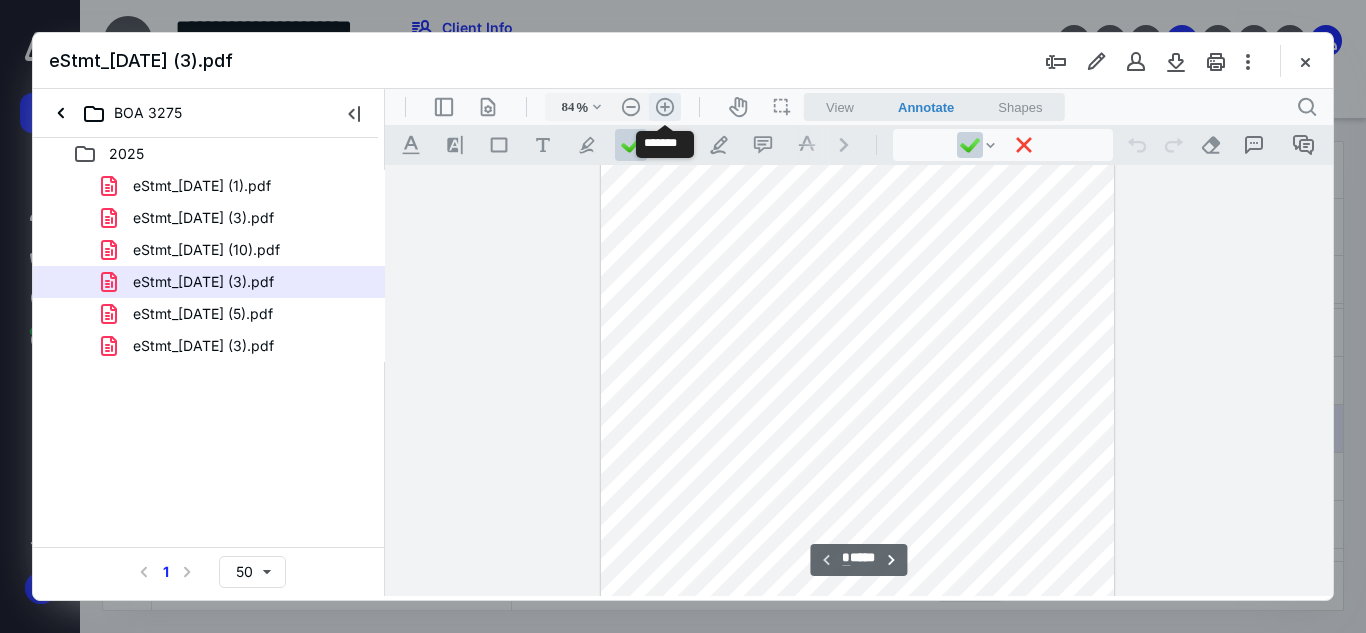 click on ".cls-1{fill:#abb0c4;} icon - header - zoom - in - line" at bounding box center (665, 107) 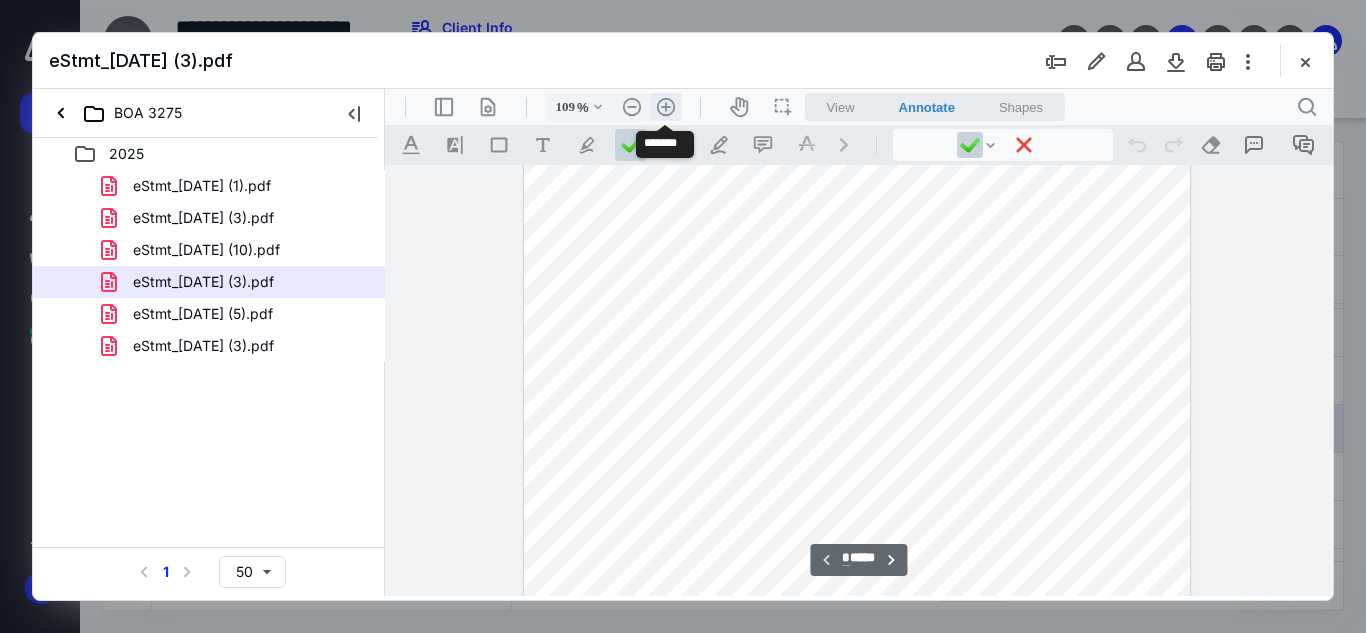 click on ".cls-1{fill:#abb0c4;} icon - header - zoom - in - line" at bounding box center (666, 107) 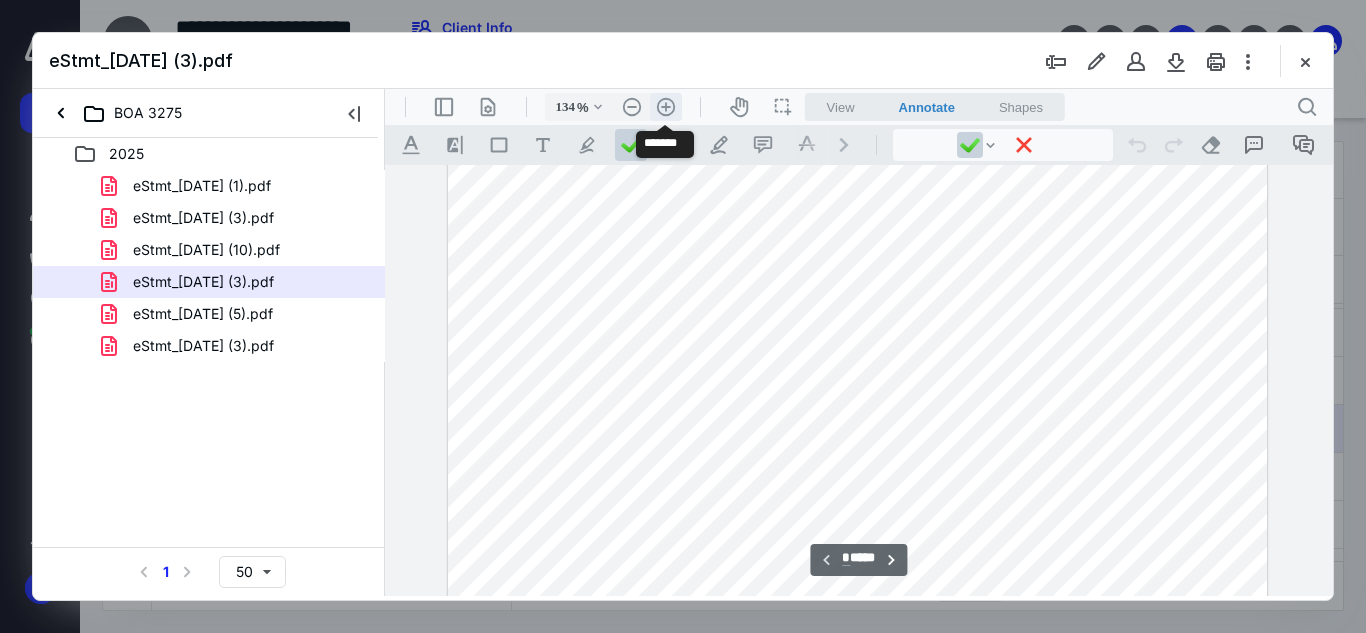 scroll, scrollTop: 460, scrollLeft: 0, axis: vertical 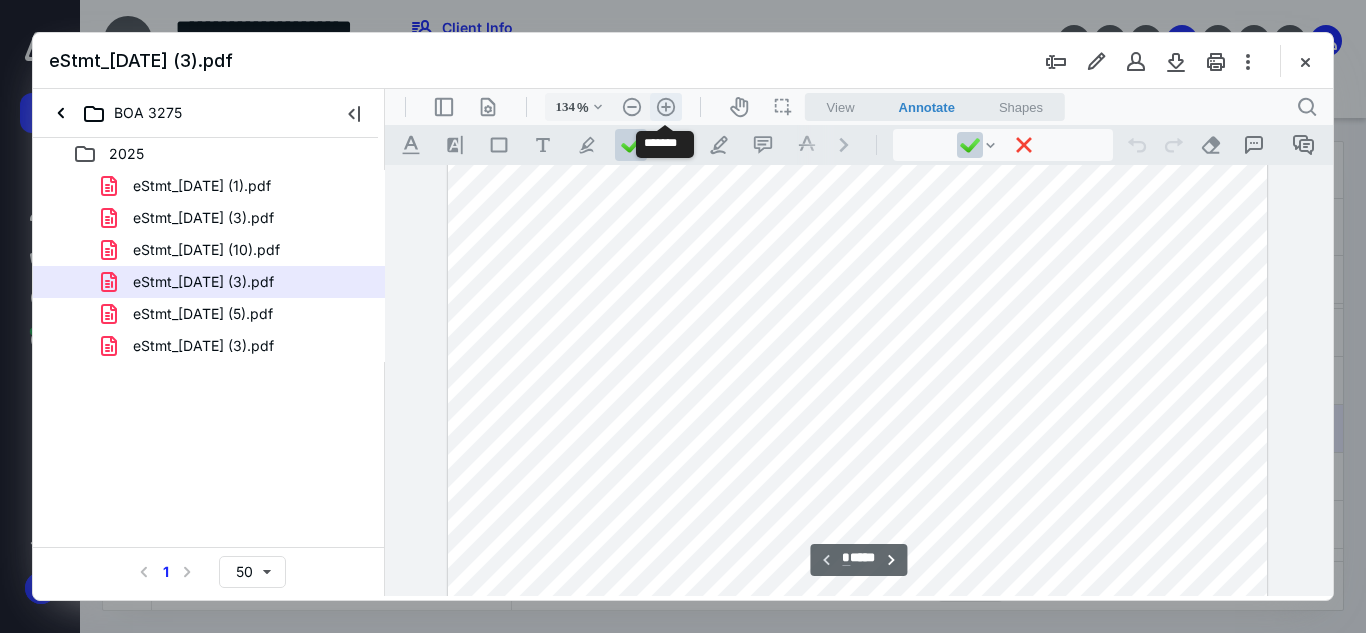 click on ".cls-1{fill:#abb0c4;} icon - header - zoom - in - line" at bounding box center [666, 107] 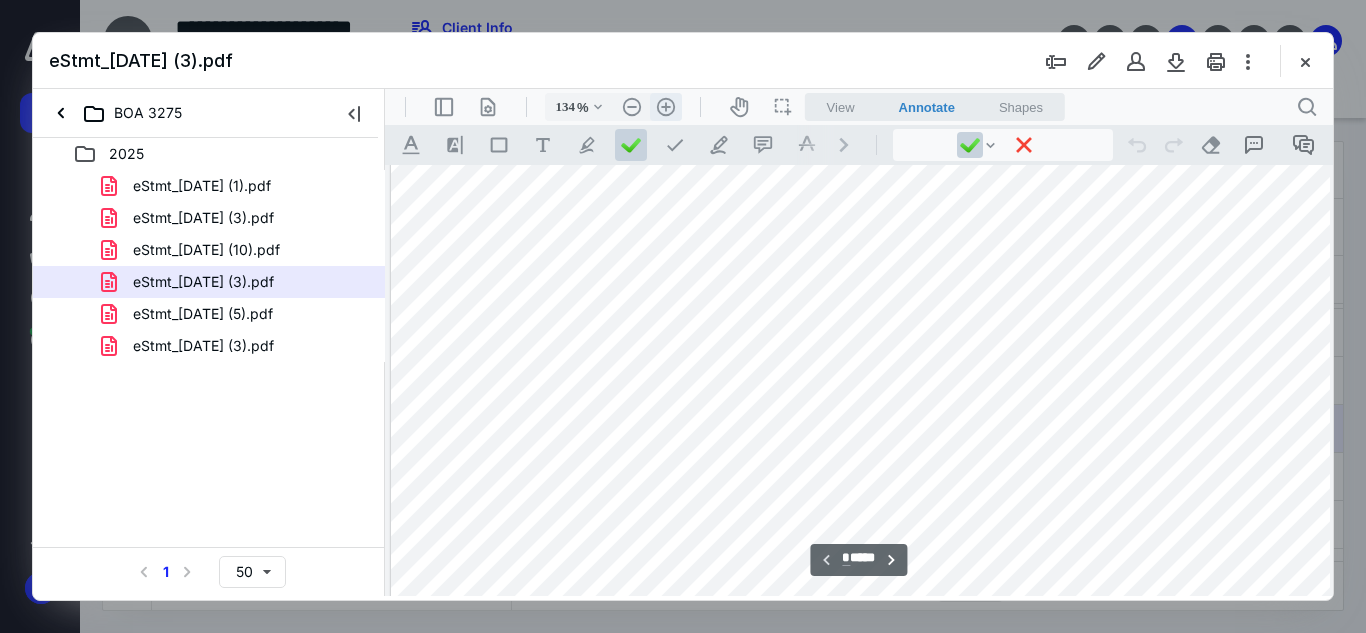 type on "159" 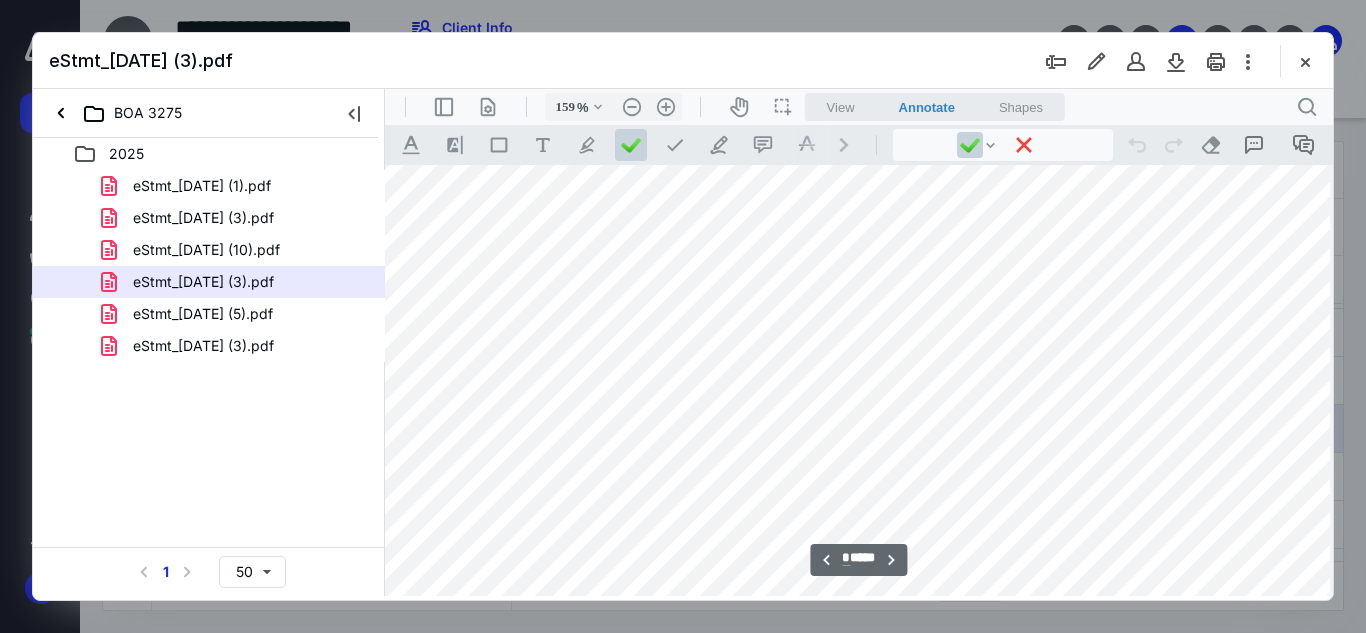 scroll, scrollTop: 2879, scrollLeft: 24, axis: both 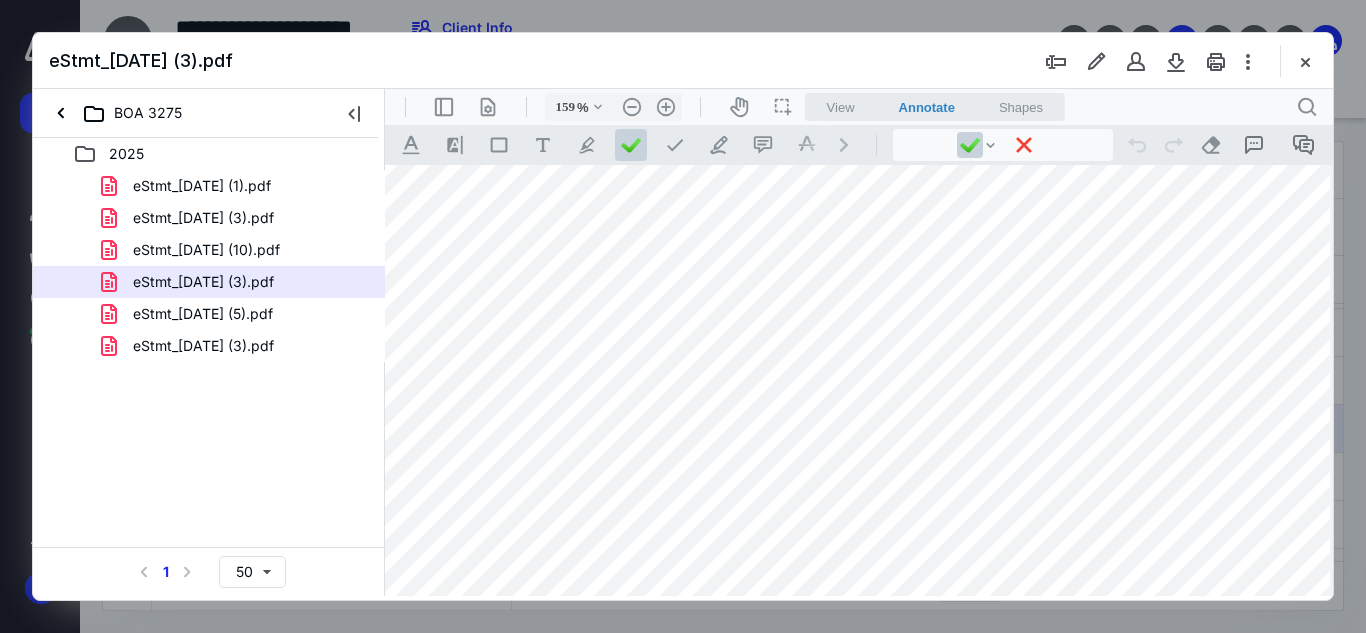 click at bounding box center (853, 461) 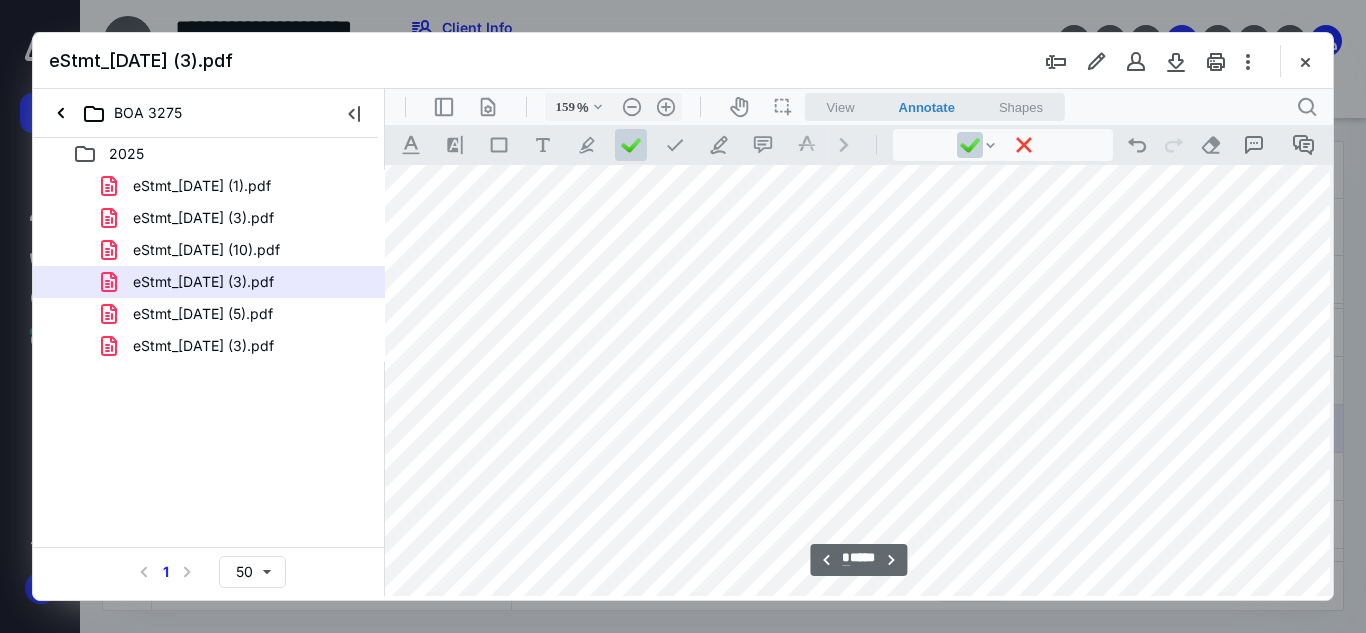 scroll, scrollTop: 2979, scrollLeft: 24, axis: both 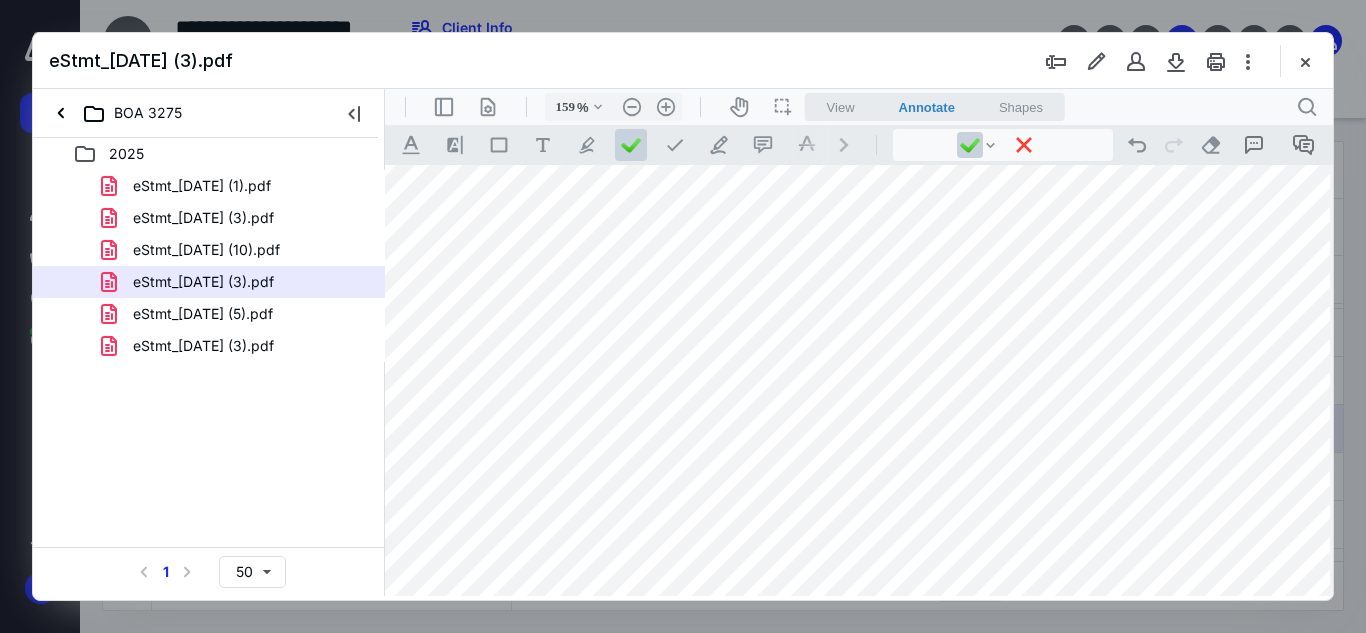 click at bounding box center [853, 361] 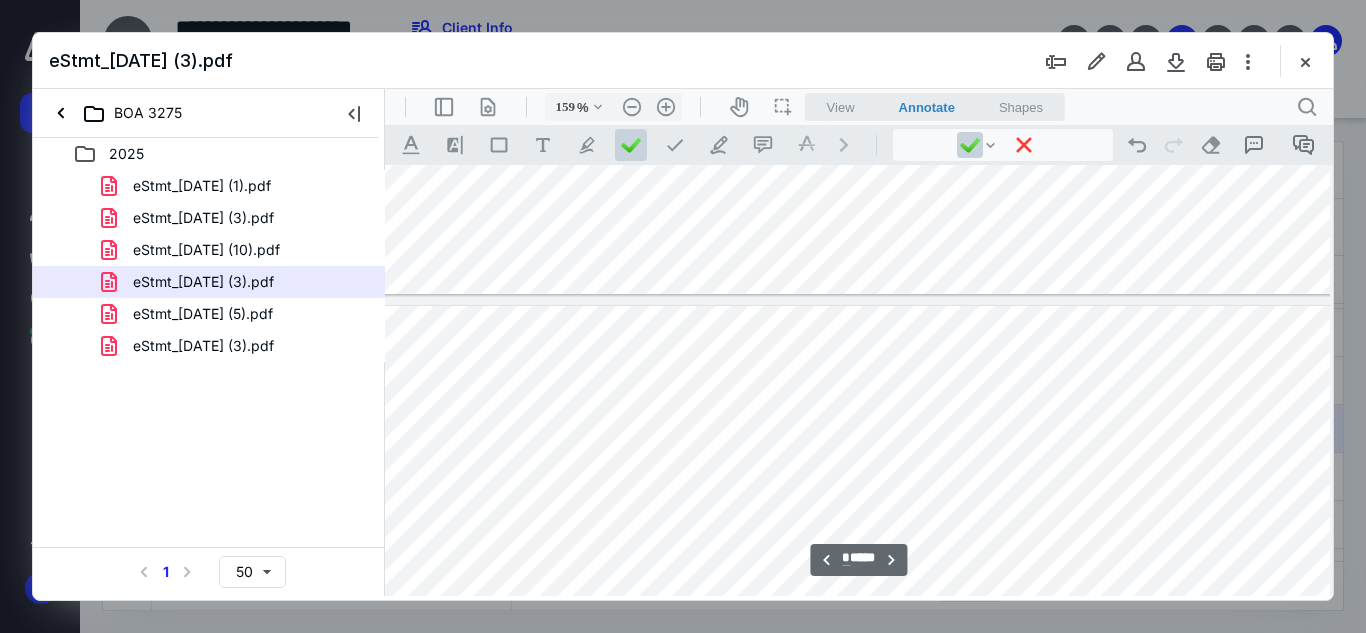 scroll, scrollTop: 3679, scrollLeft: 24, axis: both 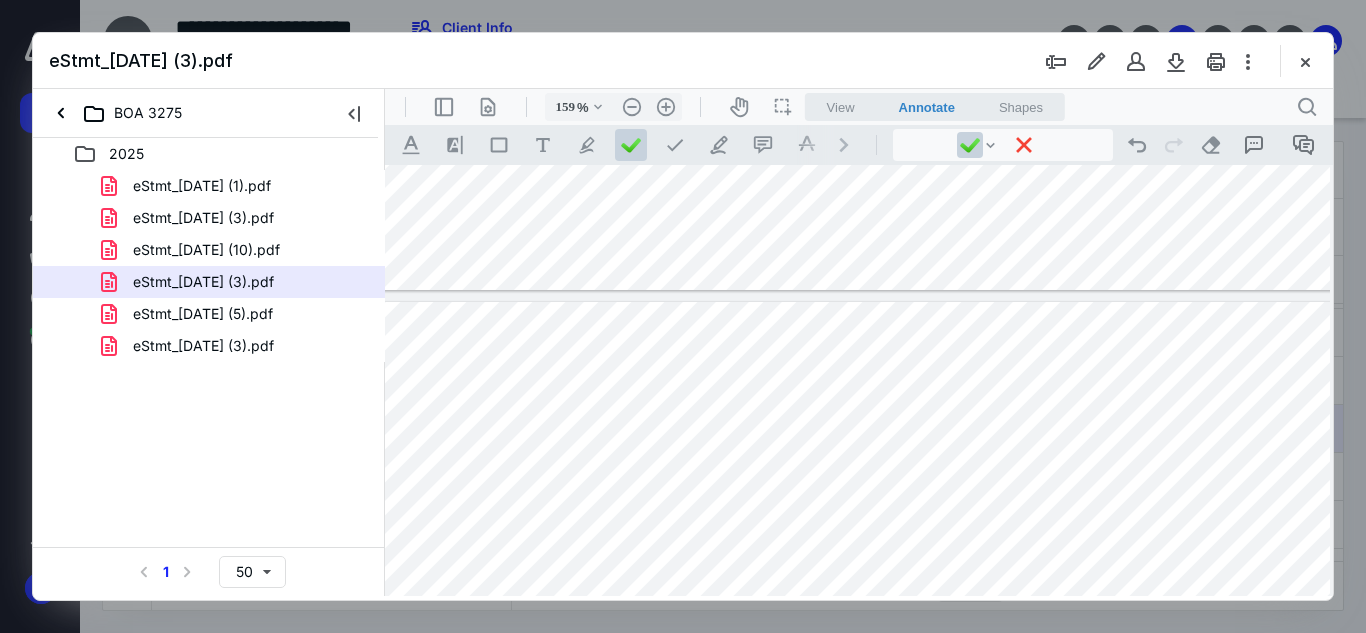 drag, startPoint x: 1288, startPoint y: 531, endPoint x: 1219, endPoint y: 536, distance: 69.18092 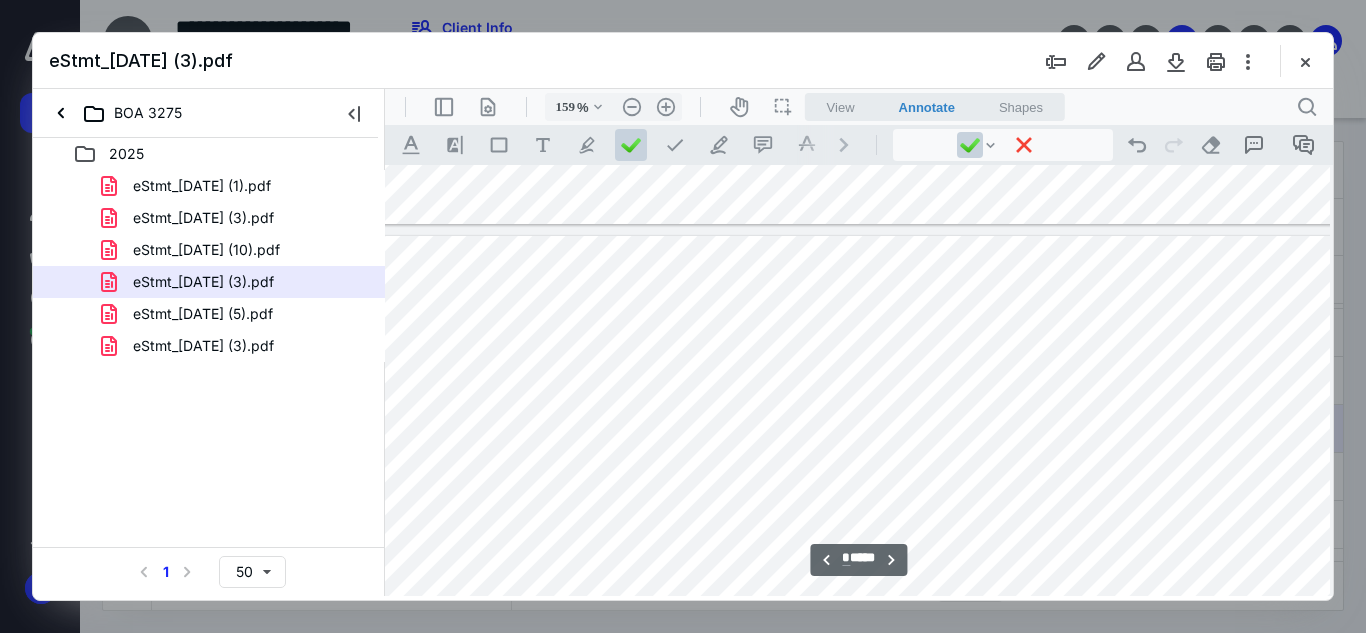 scroll, scrollTop: 3779, scrollLeft: 24, axis: both 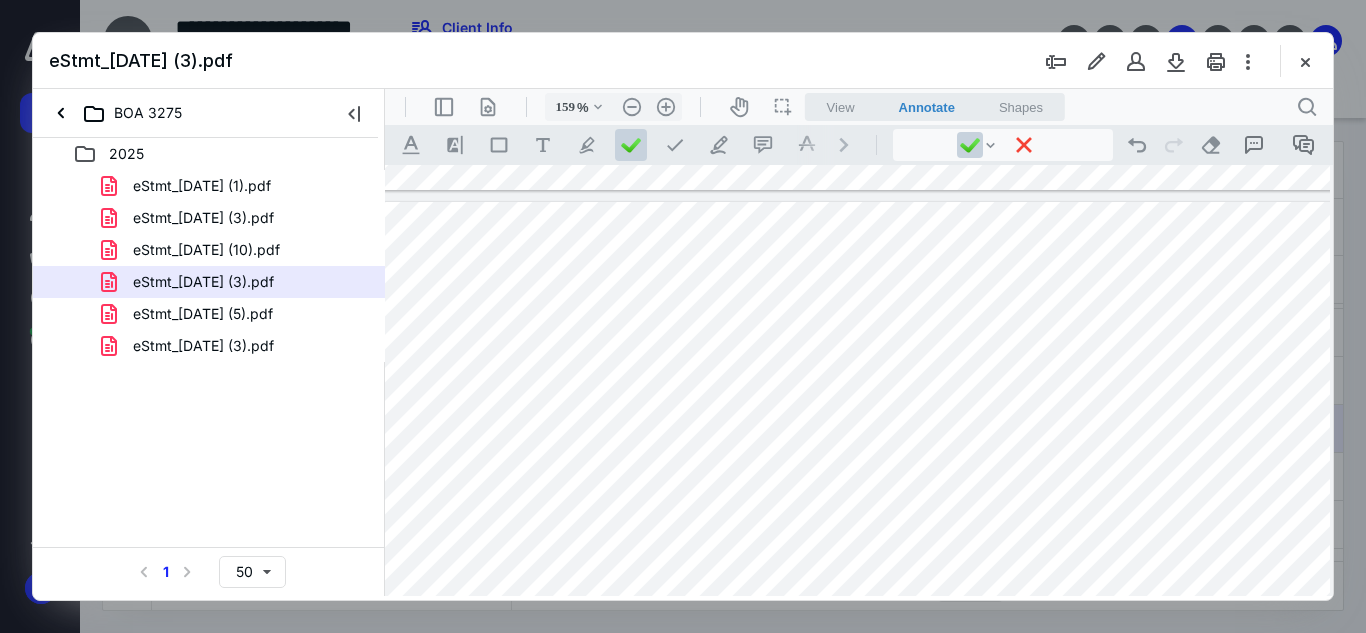 click at bounding box center (853, 831) 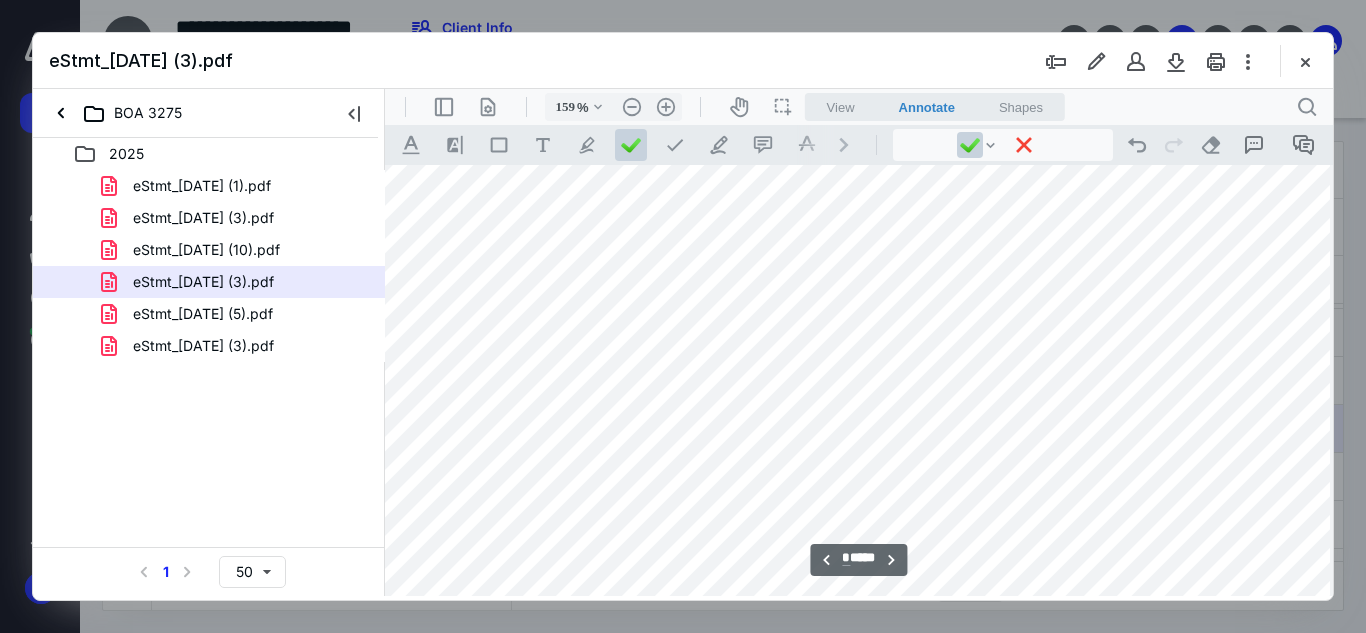 scroll, scrollTop: 3979, scrollLeft: 24, axis: both 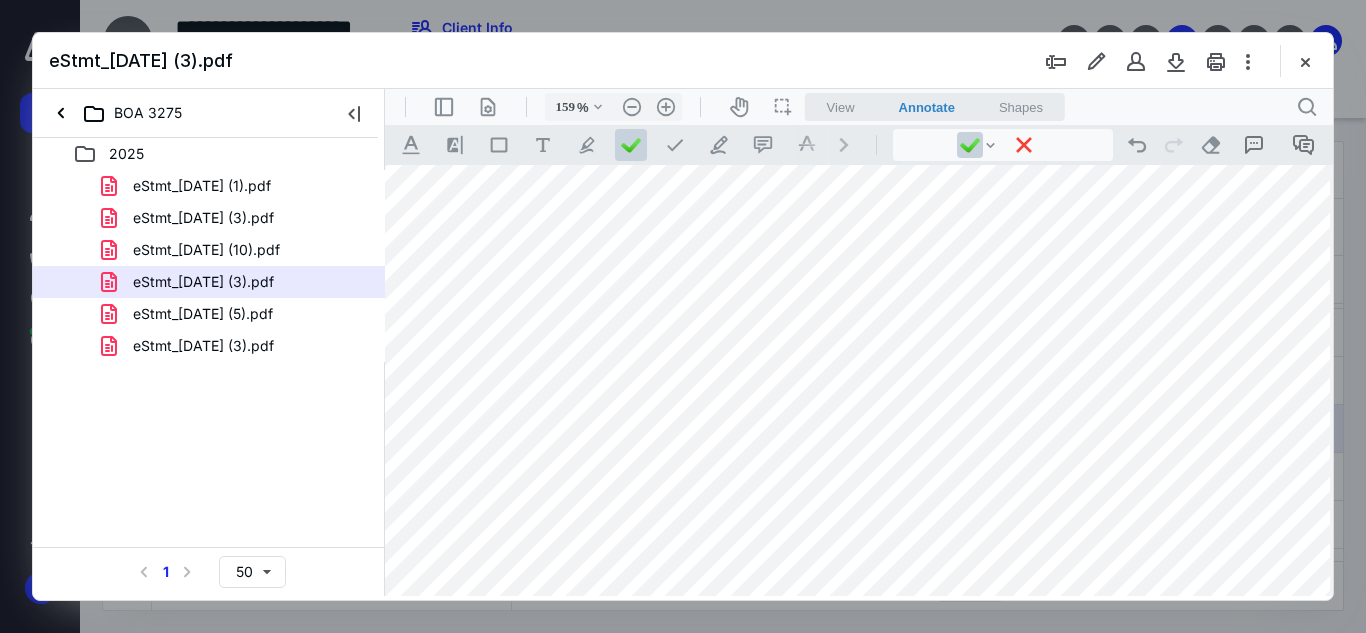 click at bounding box center [853, 631] 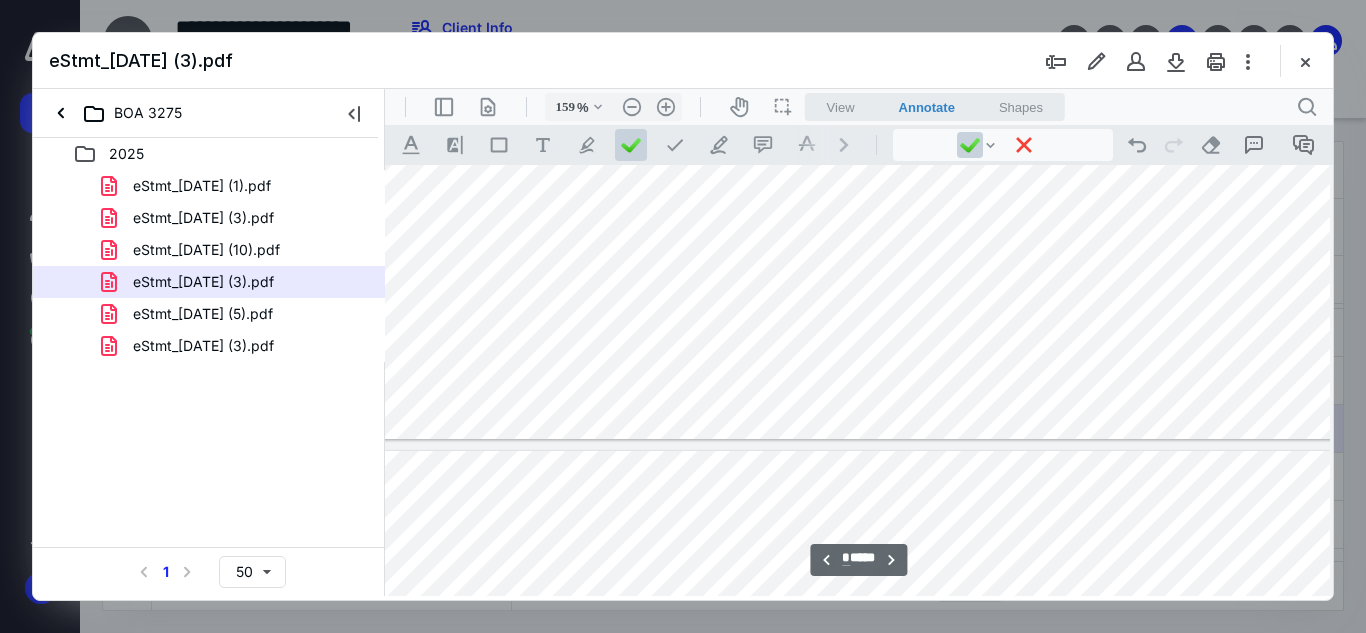 scroll, scrollTop: 7279, scrollLeft: 24, axis: both 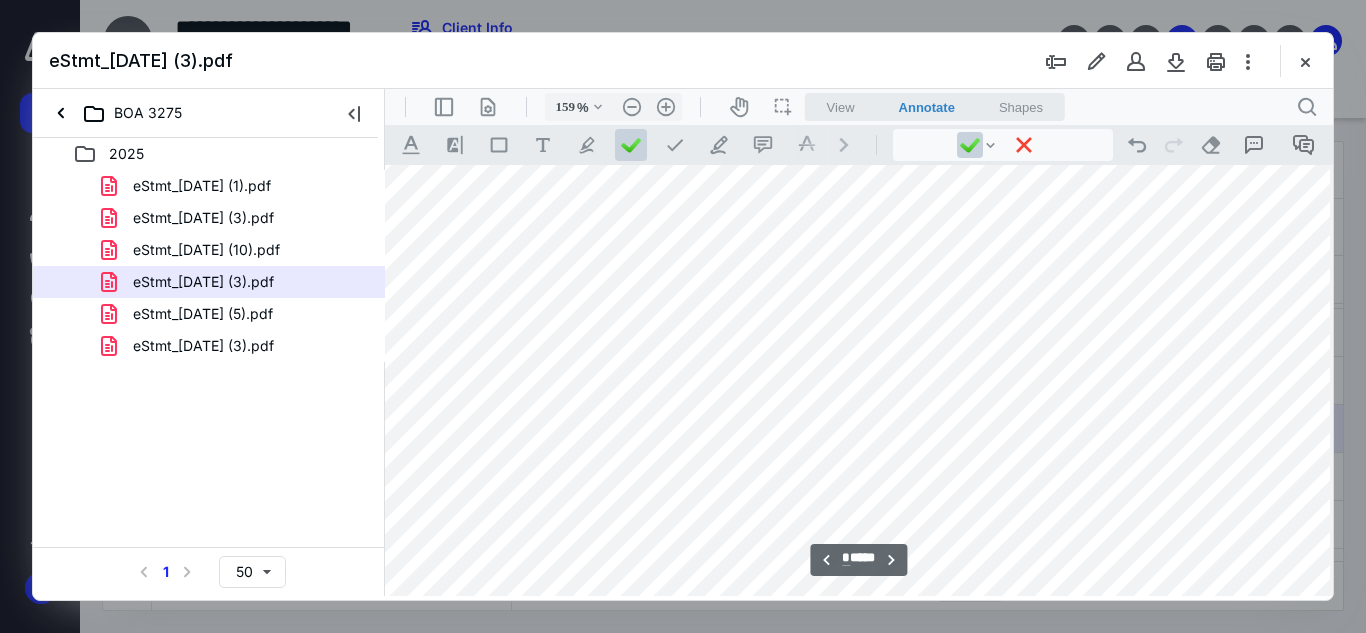 type on "*" 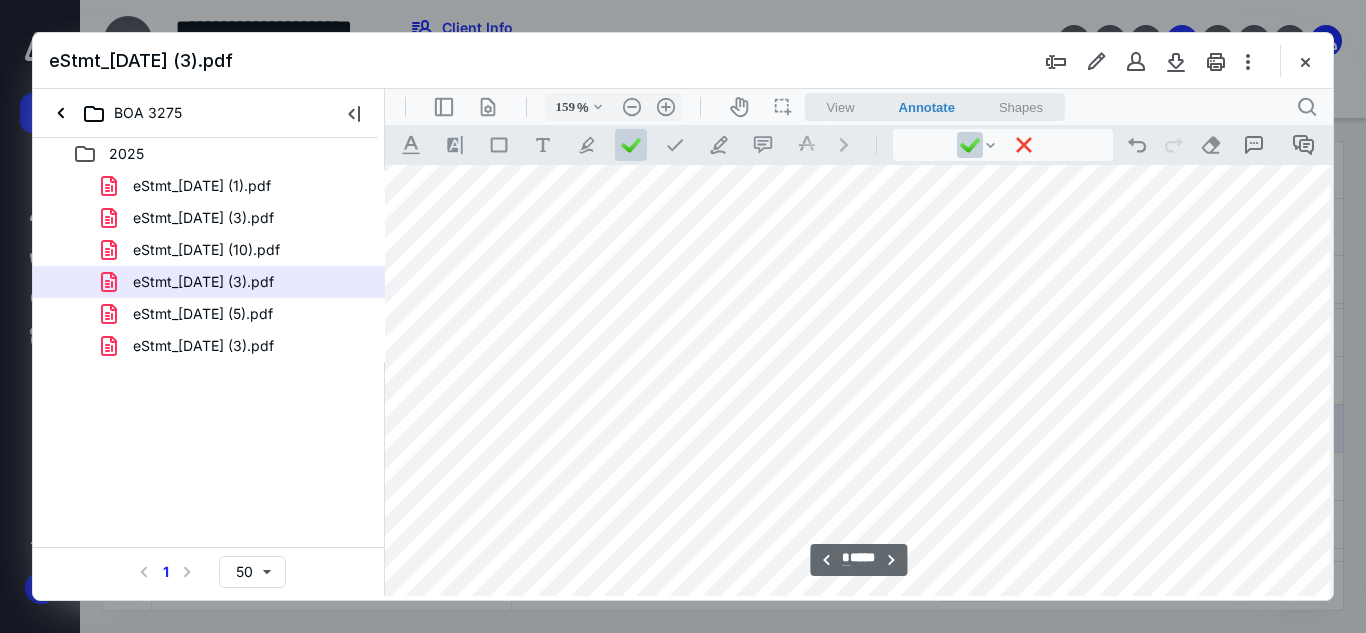scroll, scrollTop: 3179, scrollLeft: 24, axis: both 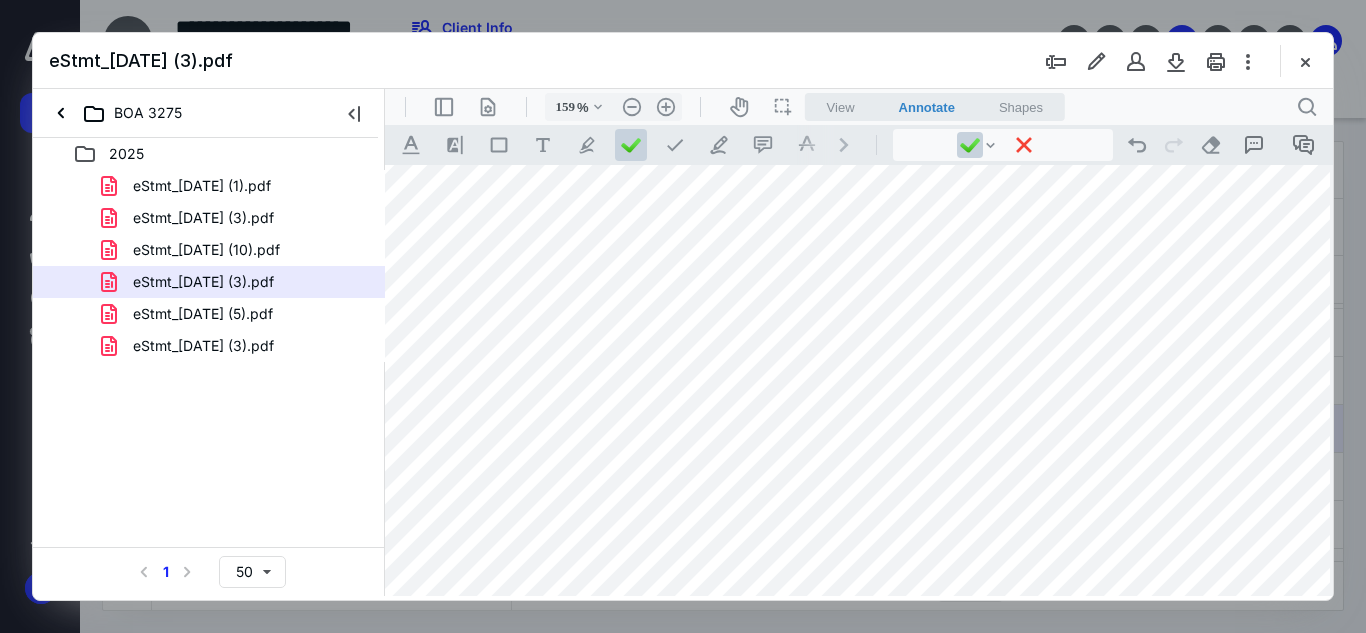 drag, startPoint x: 1310, startPoint y: 62, endPoint x: 1149, endPoint y: 48, distance: 161.60754 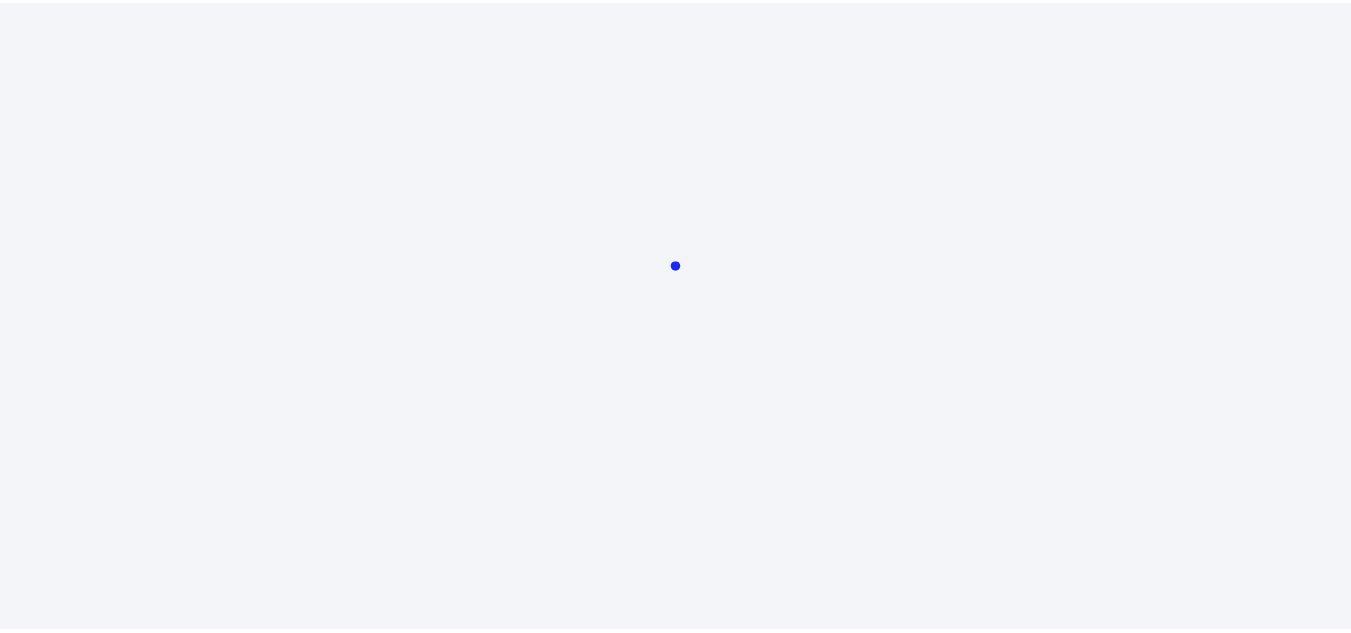 scroll, scrollTop: 0, scrollLeft: 0, axis: both 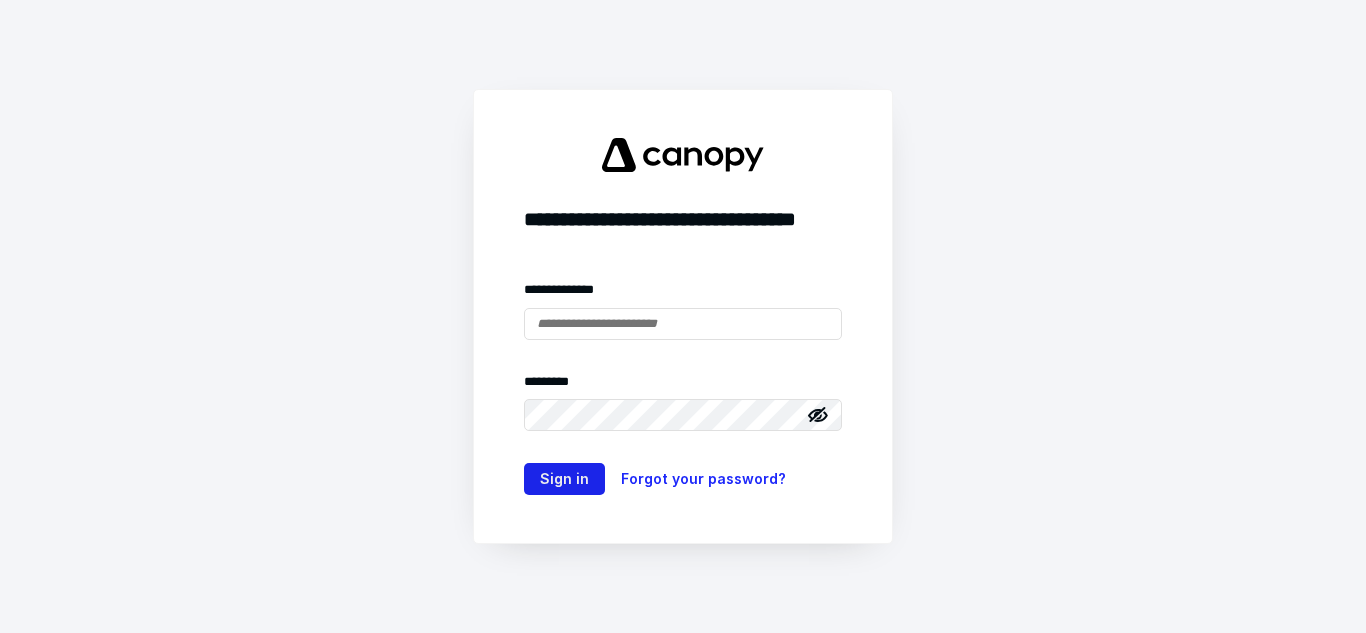 type on "**********" 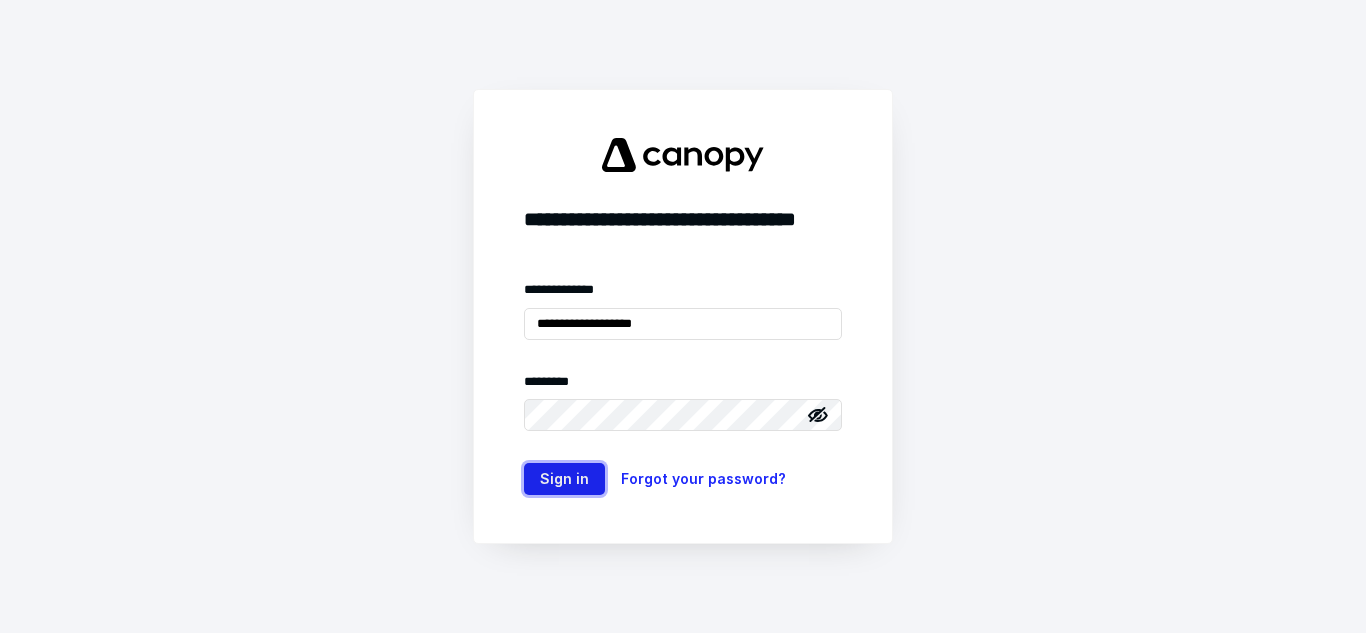 click on "Sign in" at bounding box center (564, 479) 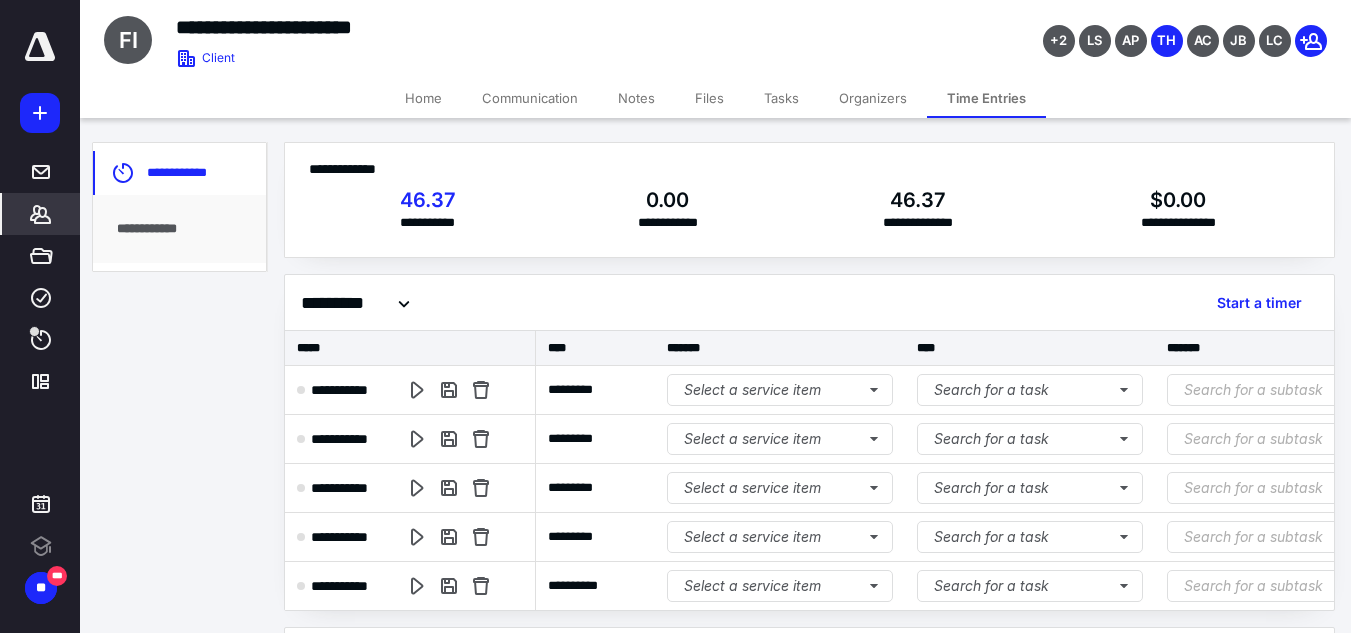 scroll, scrollTop: 0, scrollLeft: 0, axis: both 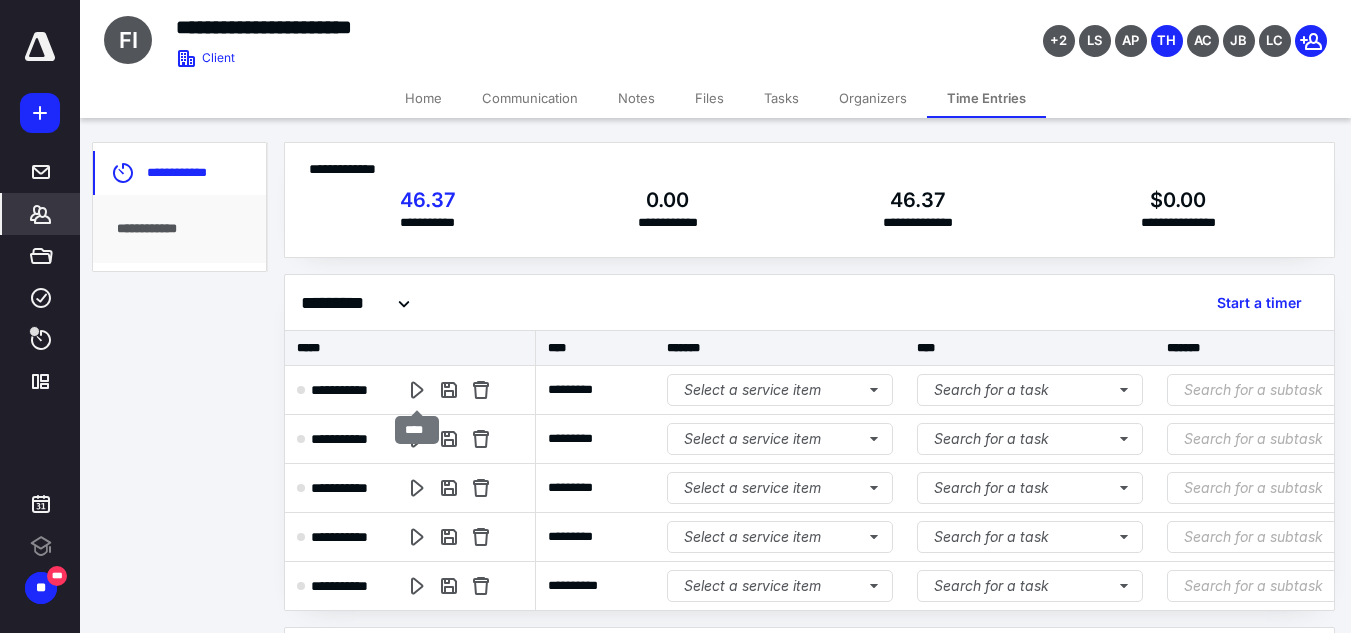 drag, startPoint x: 408, startPoint y: 390, endPoint x: 678, endPoint y: 632, distance: 362.57965 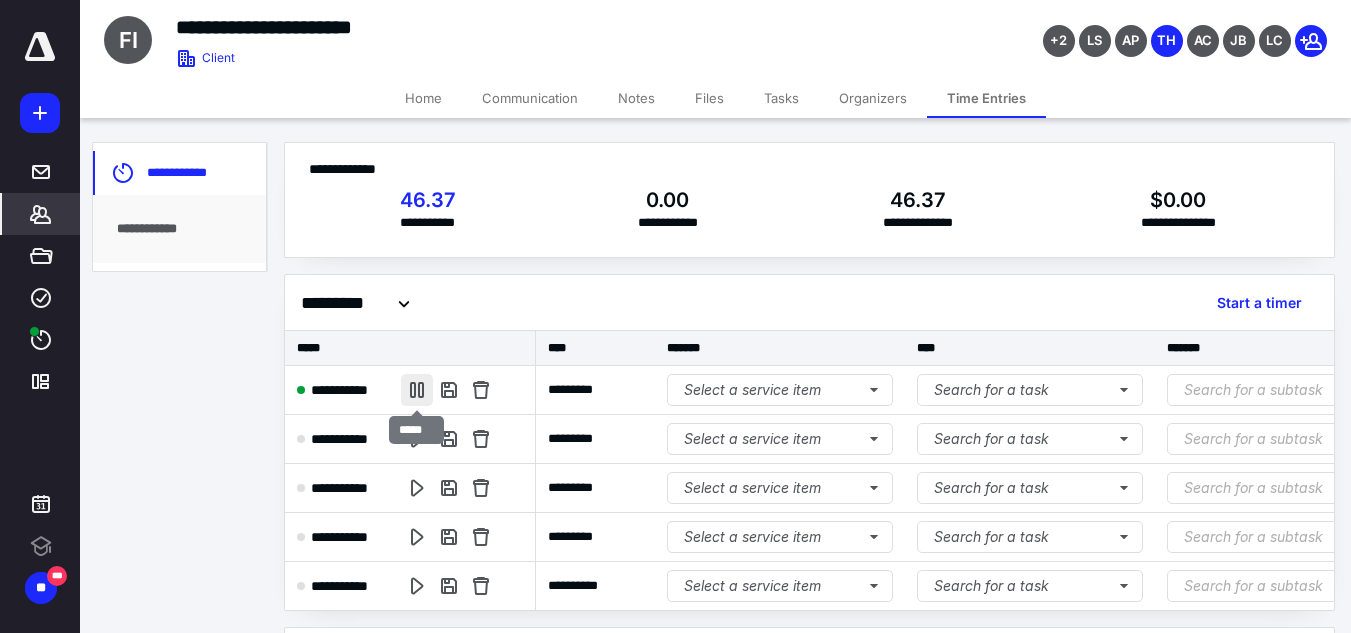 click at bounding box center (417, 390) 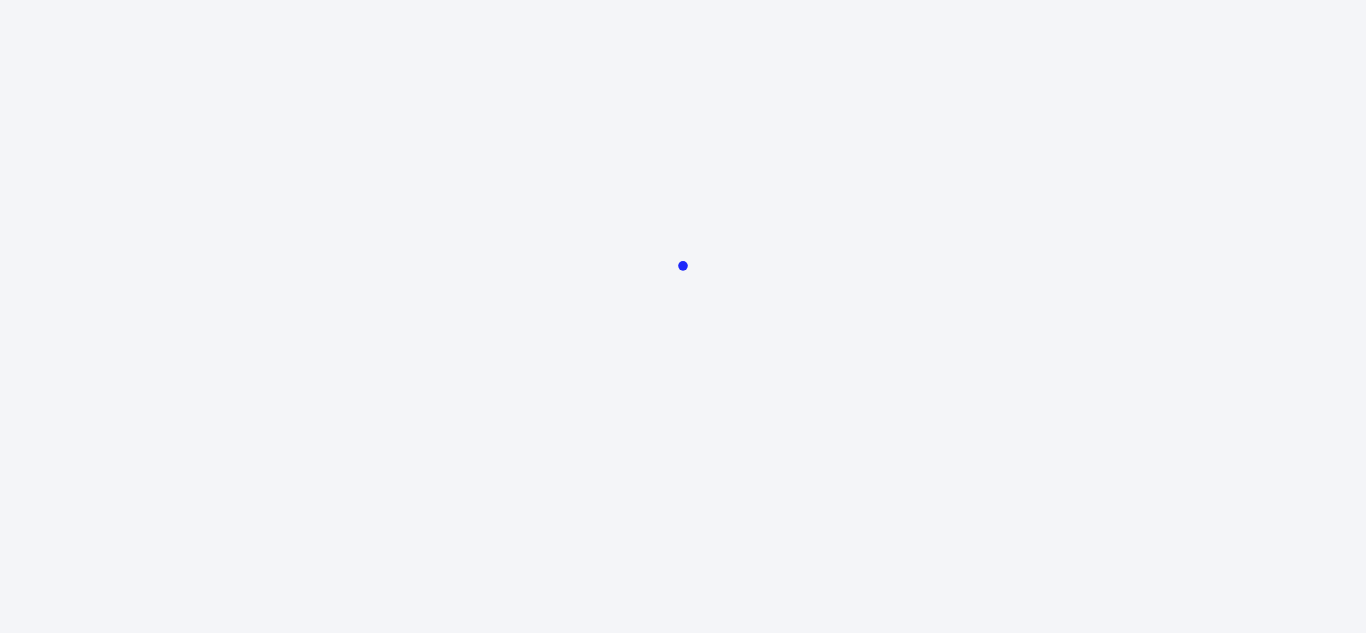 scroll, scrollTop: 0, scrollLeft: 0, axis: both 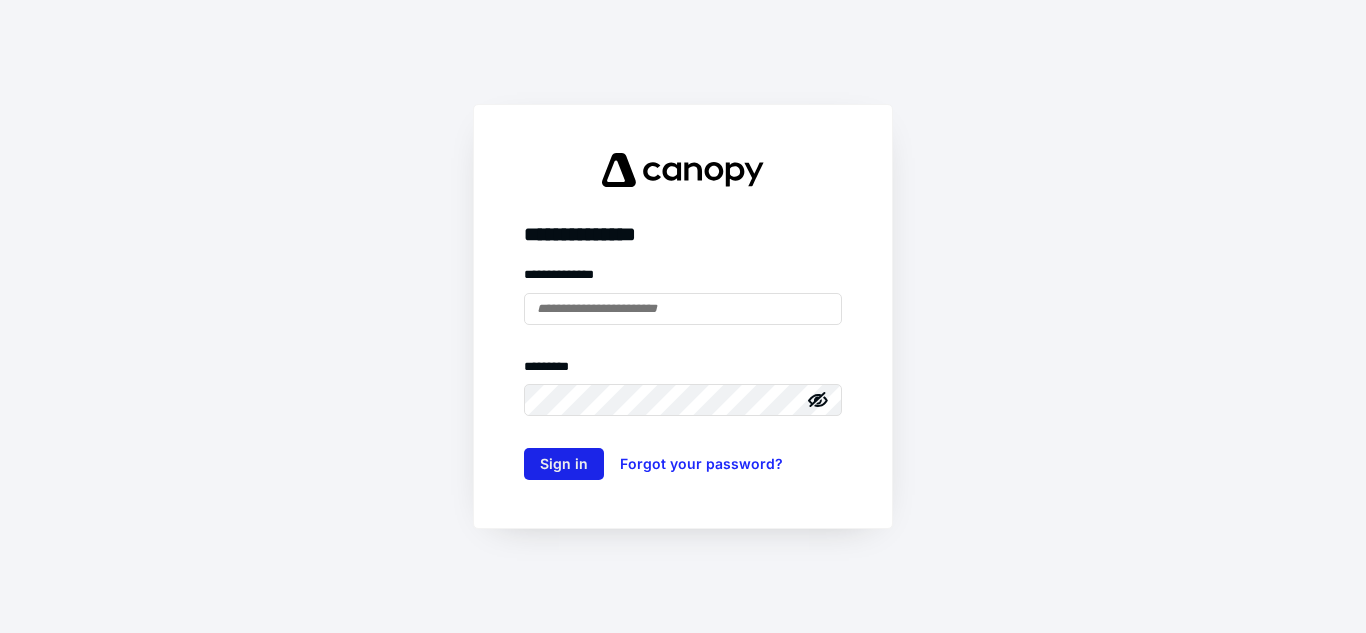 type on "**********" 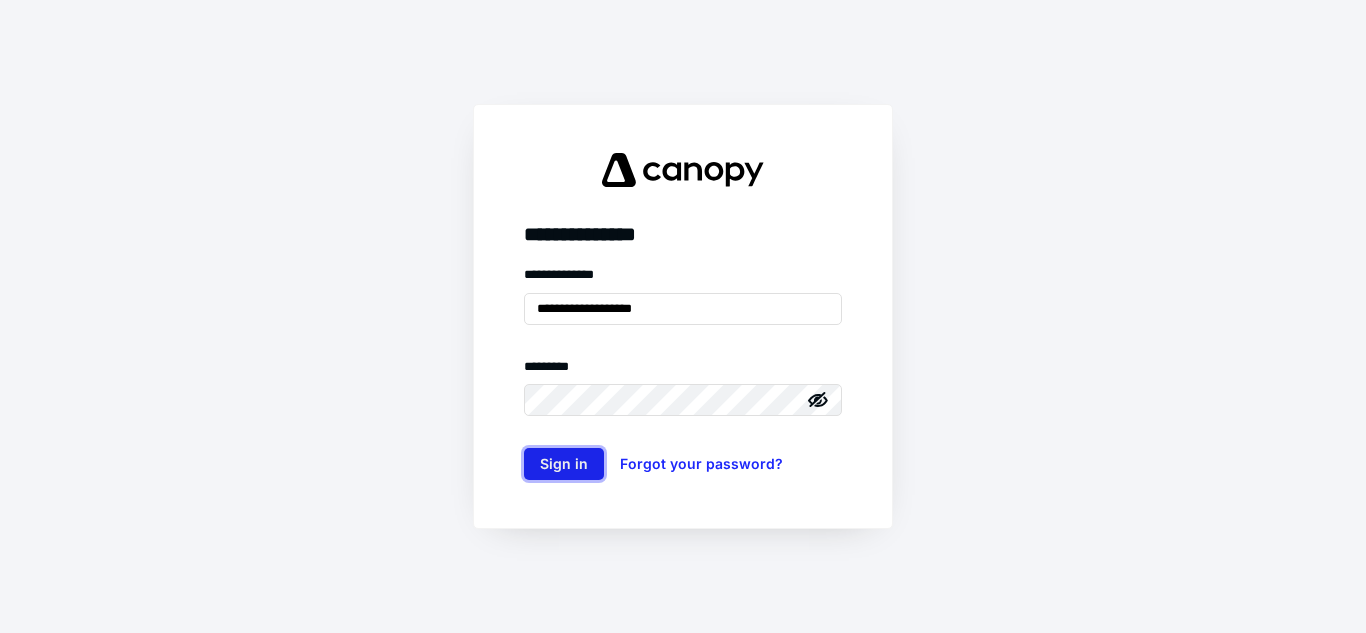 click on "Sign in" at bounding box center [564, 464] 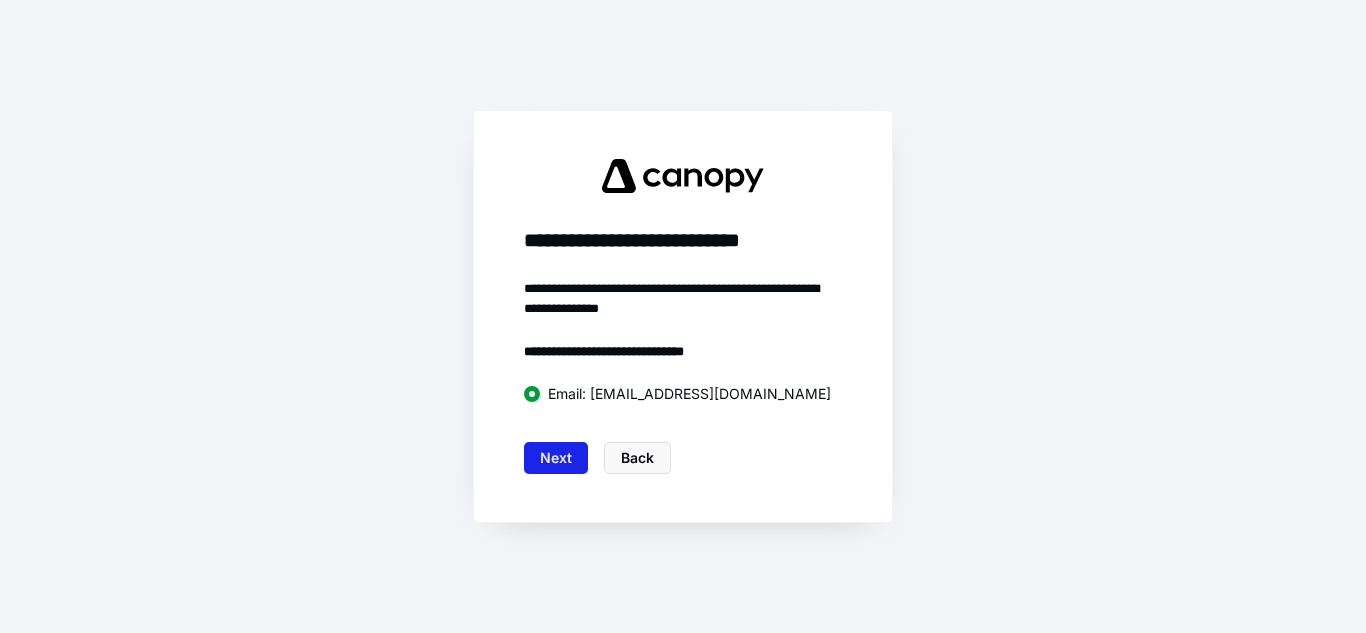 click on "Next" at bounding box center (556, 458) 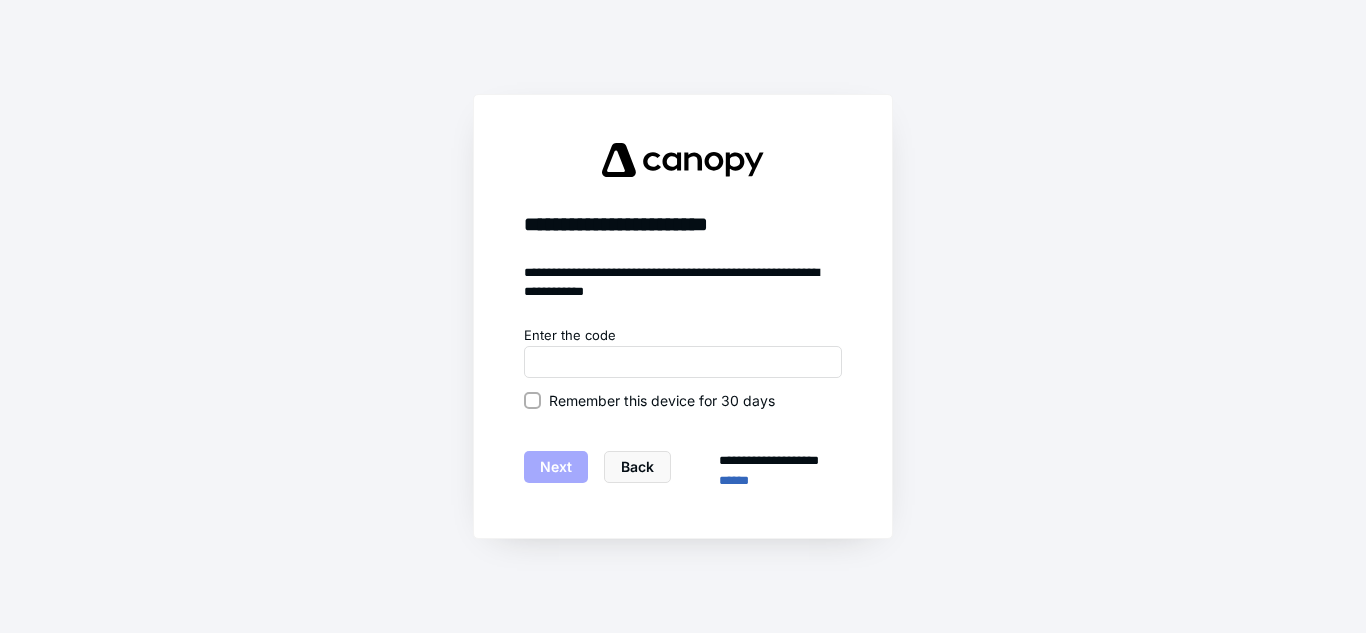 click on "Remember this device for 30 days" at bounding box center [532, 400] 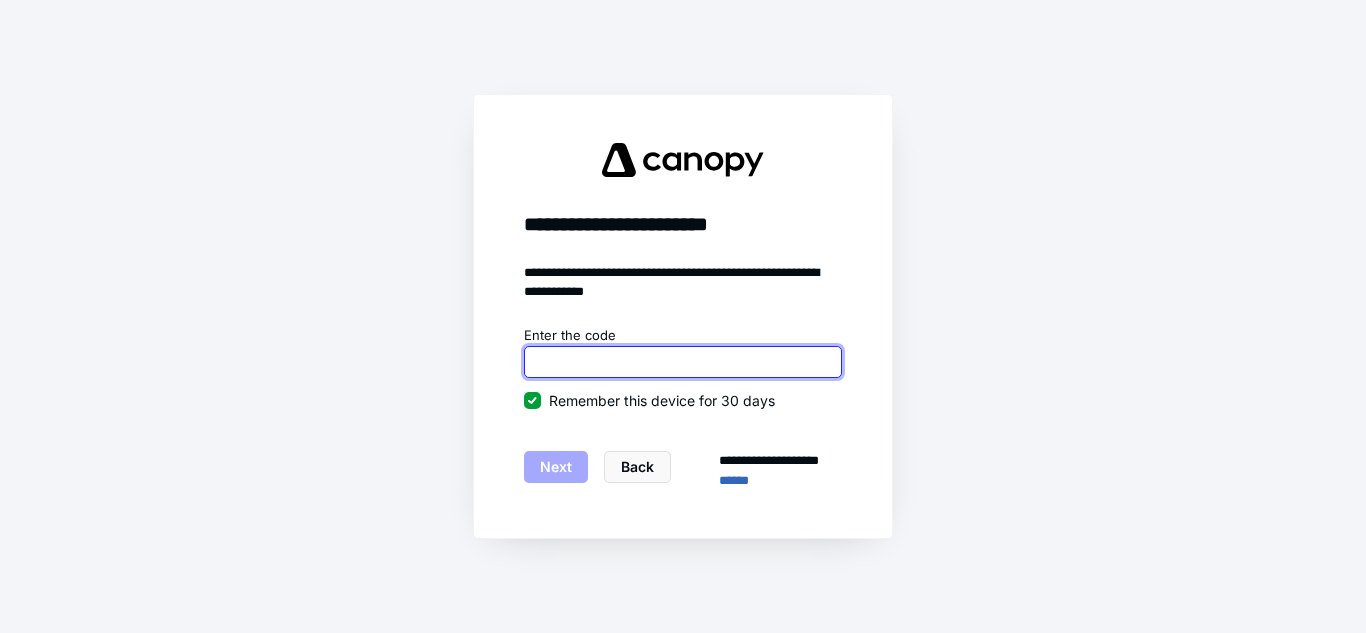 click at bounding box center [683, 362] 